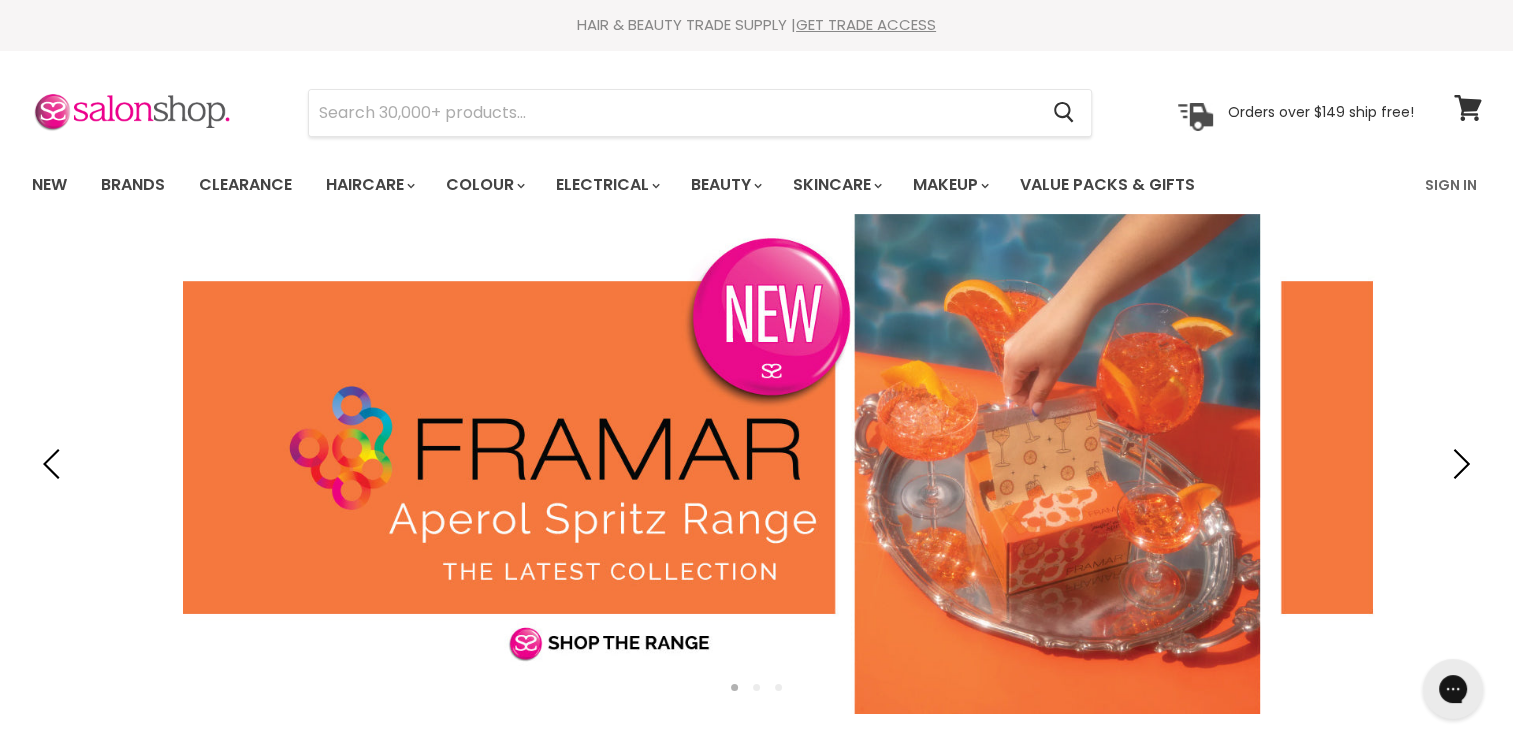 scroll, scrollTop: 0, scrollLeft: 0, axis: both 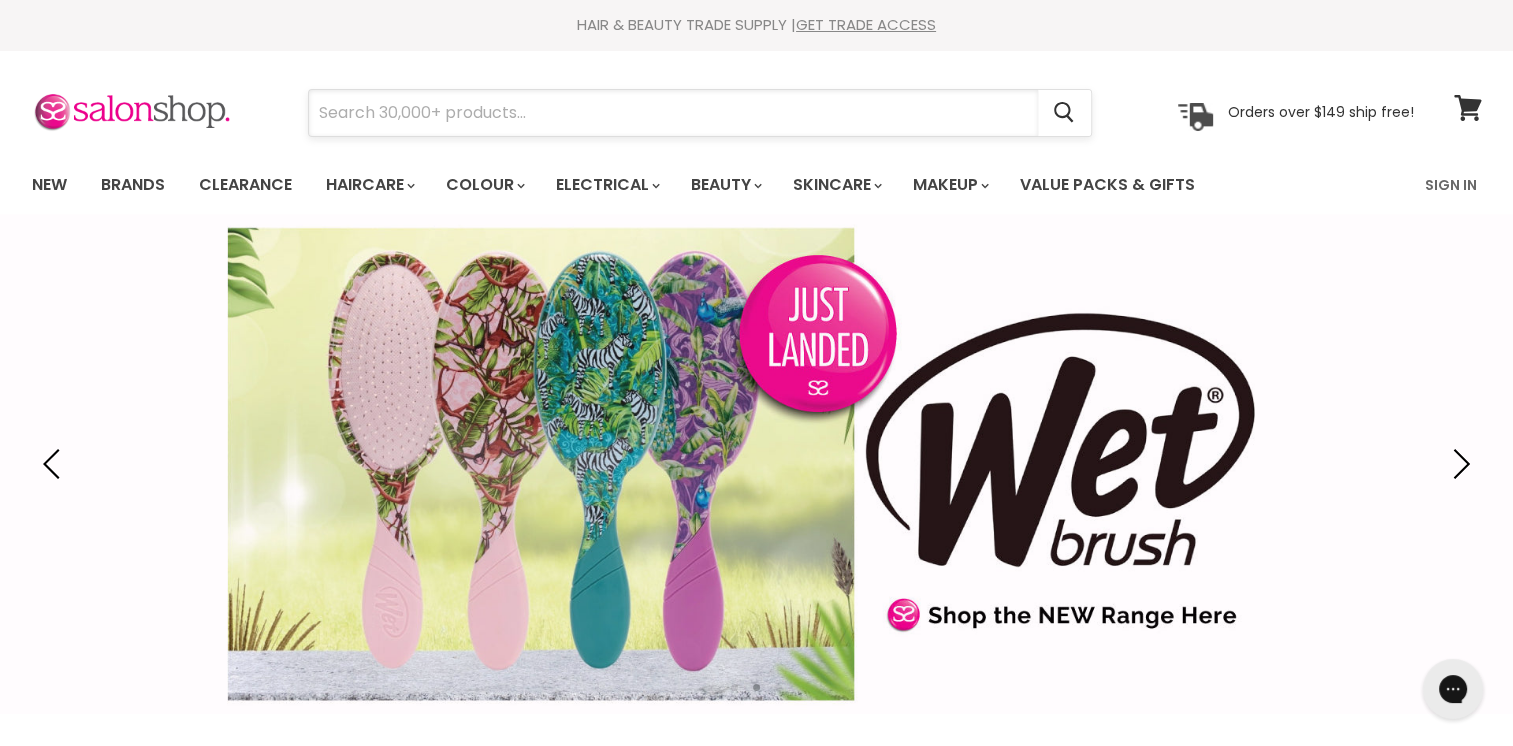 click at bounding box center [673, 113] 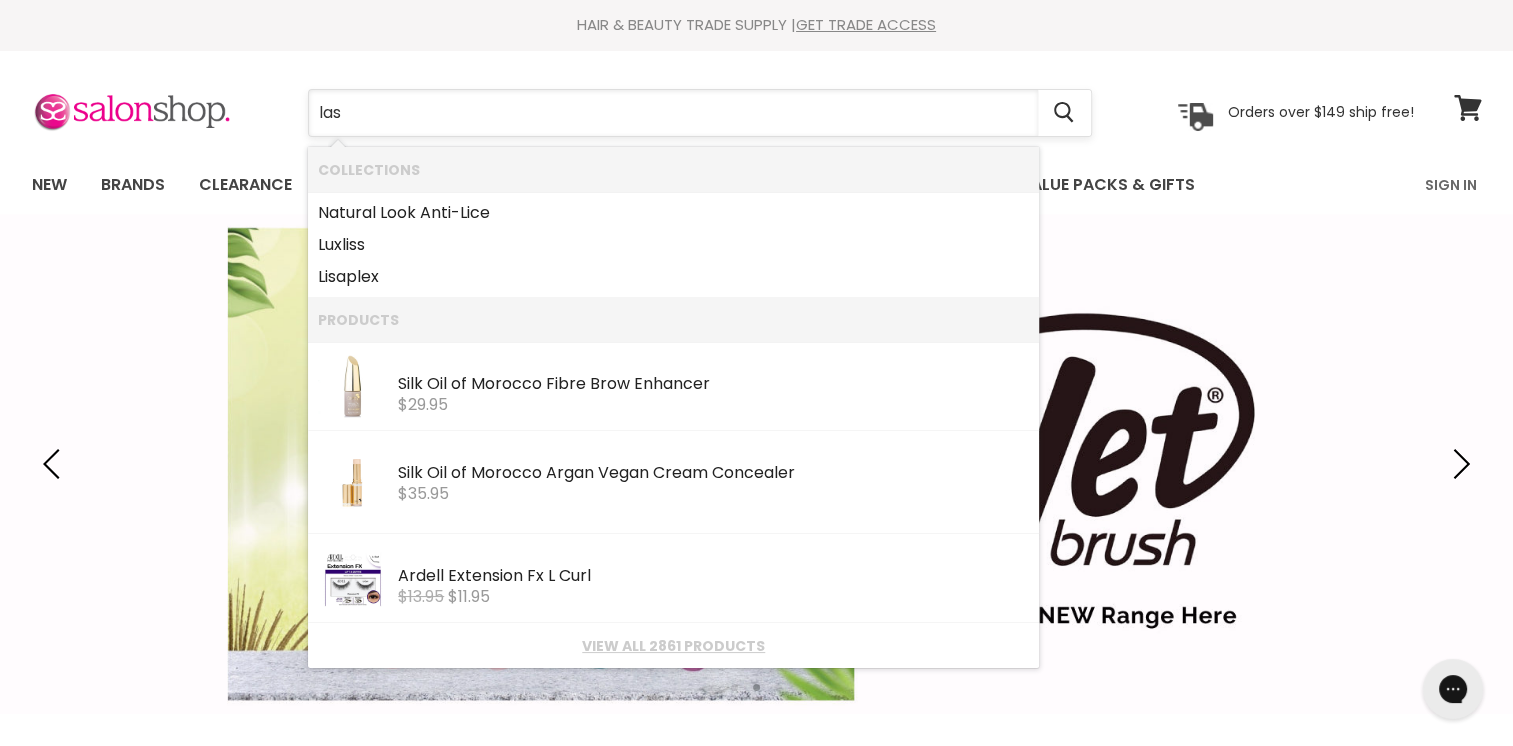 type on "[CITY]" 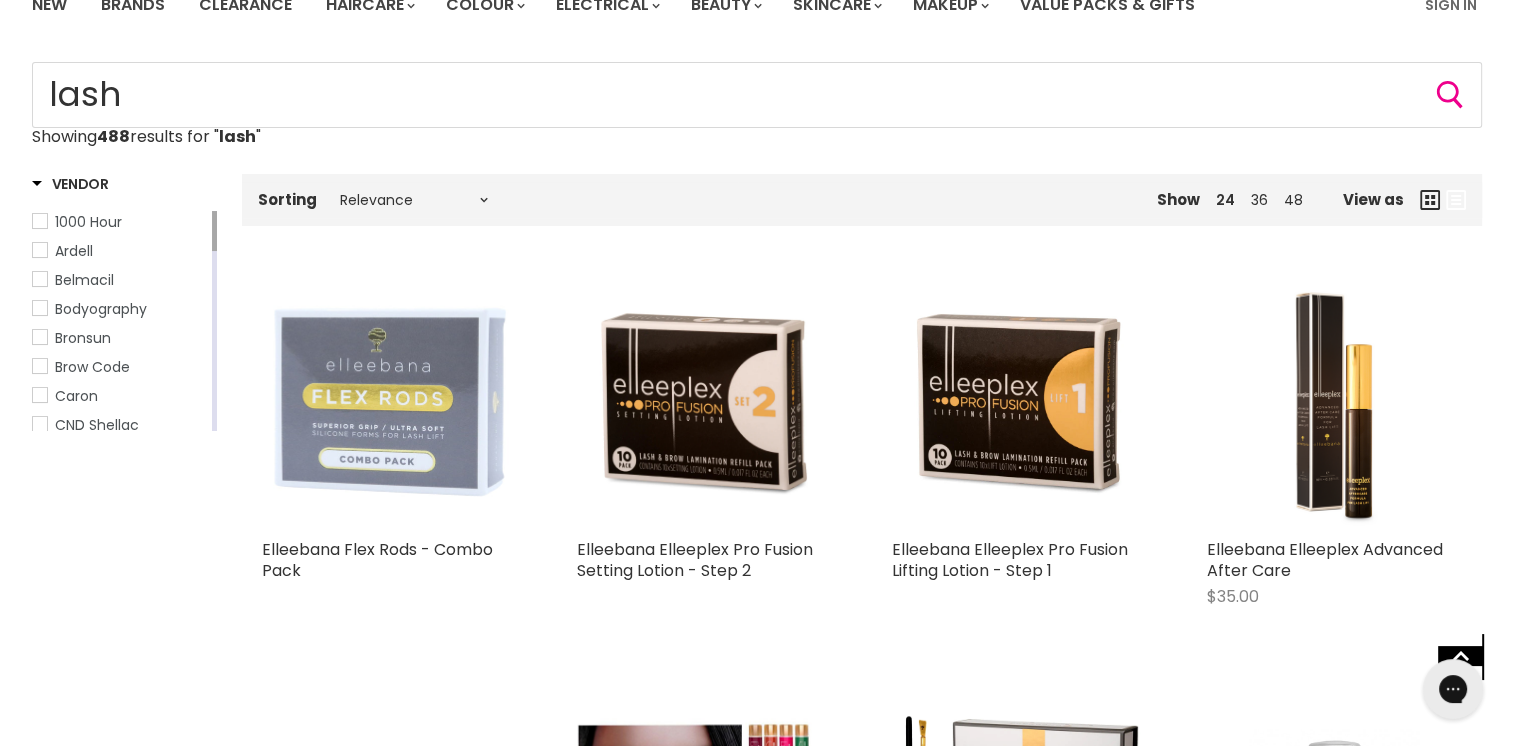 scroll, scrollTop: 252, scrollLeft: 0, axis: vertical 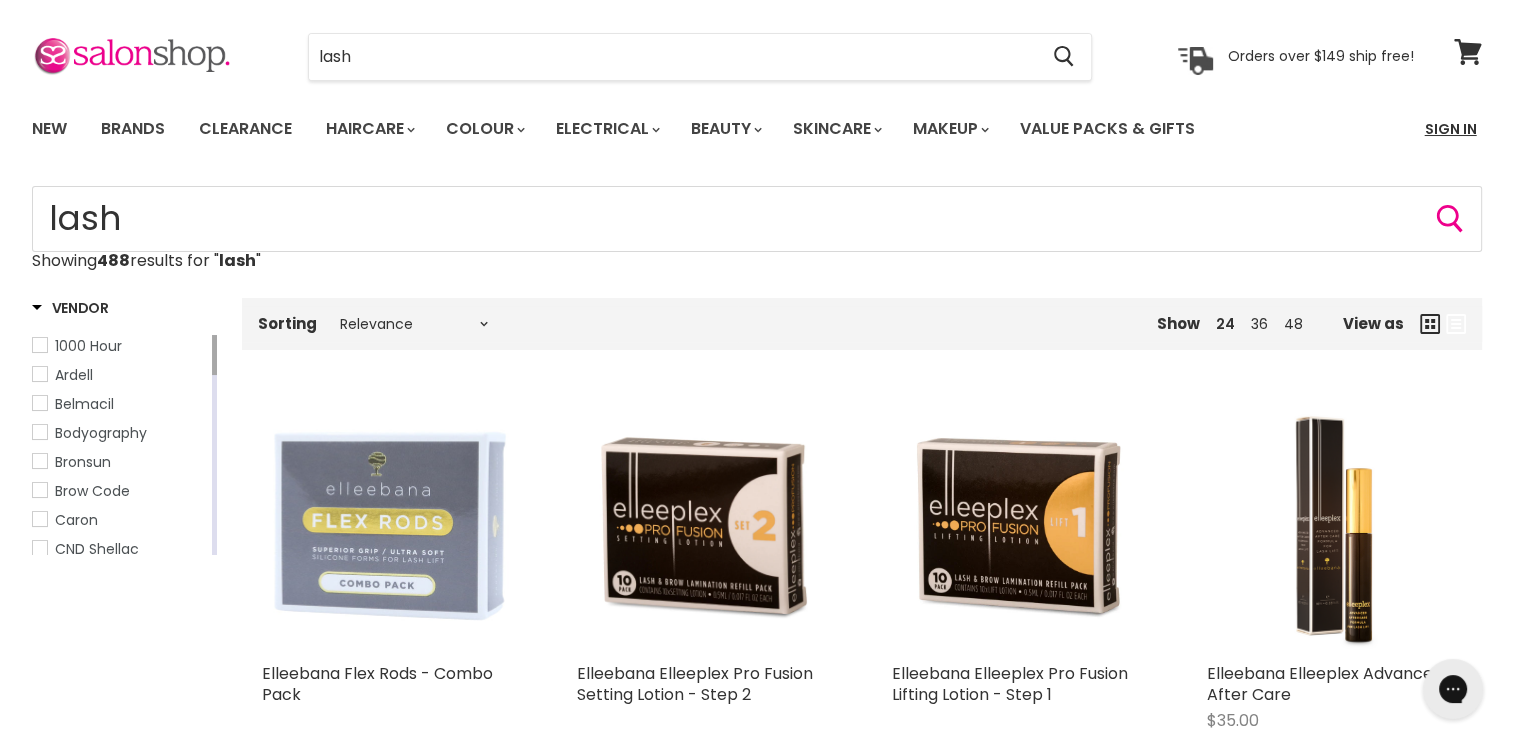 click on "Sign In" at bounding box center [1451, 129] 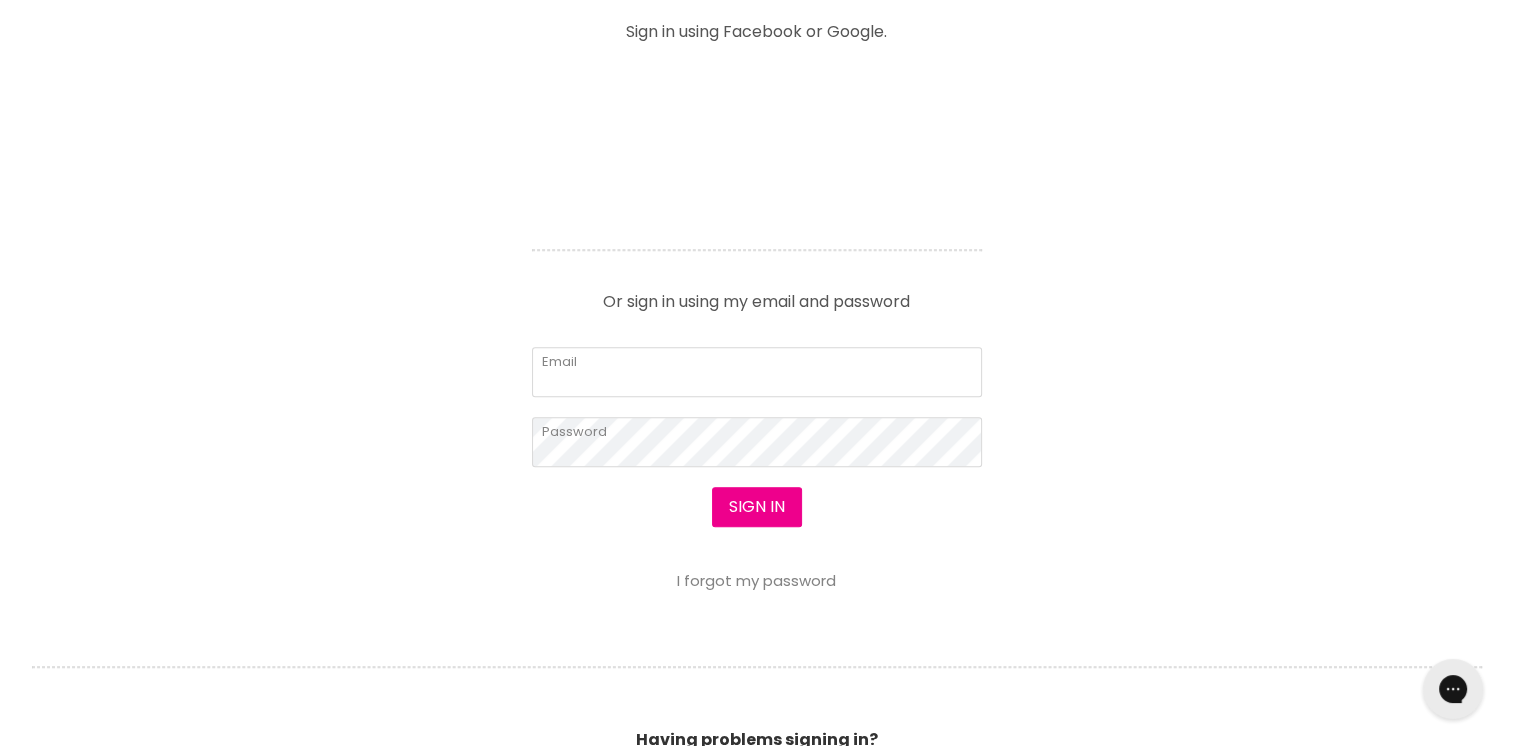 scroll, scrollTop: 0, scrollLeft: 0, axis: both 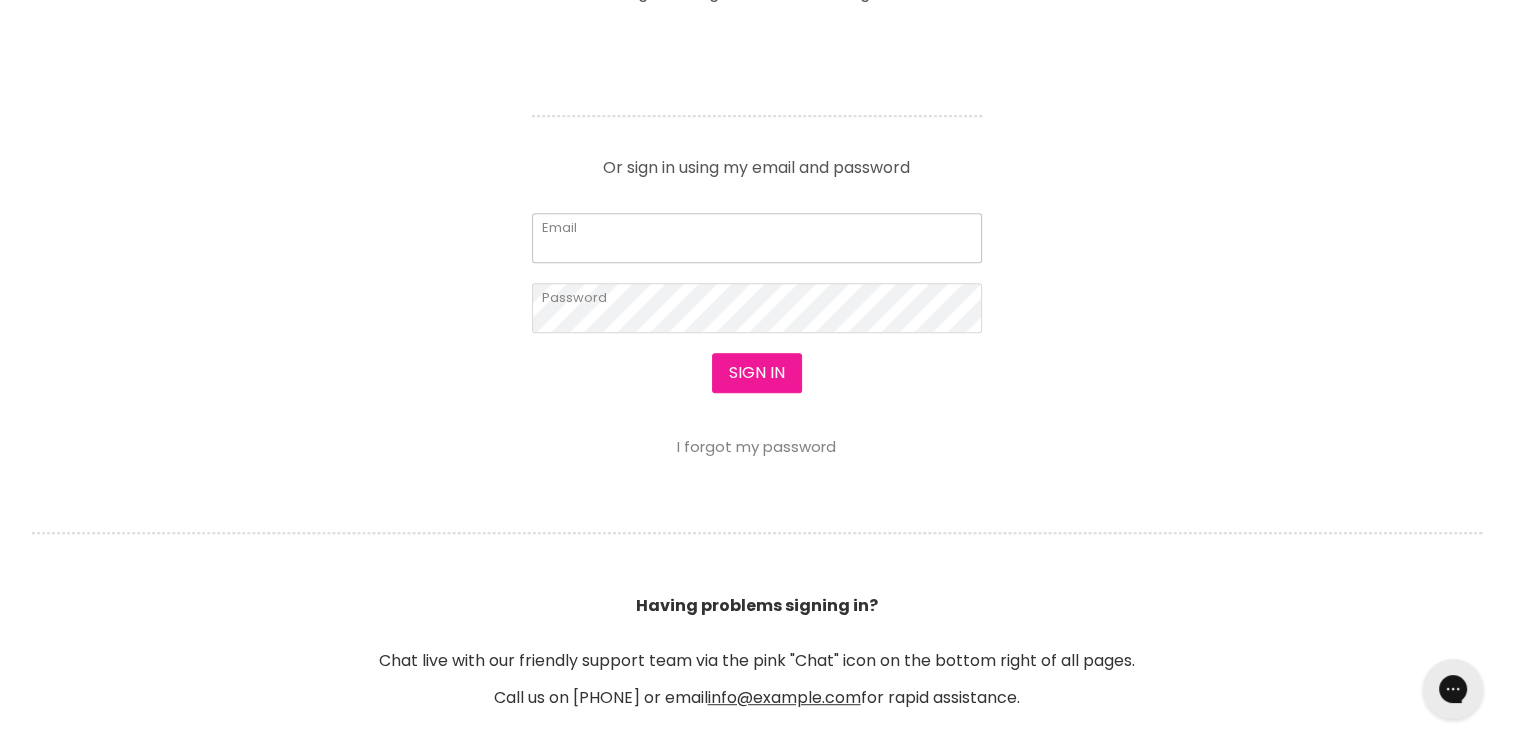 type on "sales@beautymarketplace.com.au" 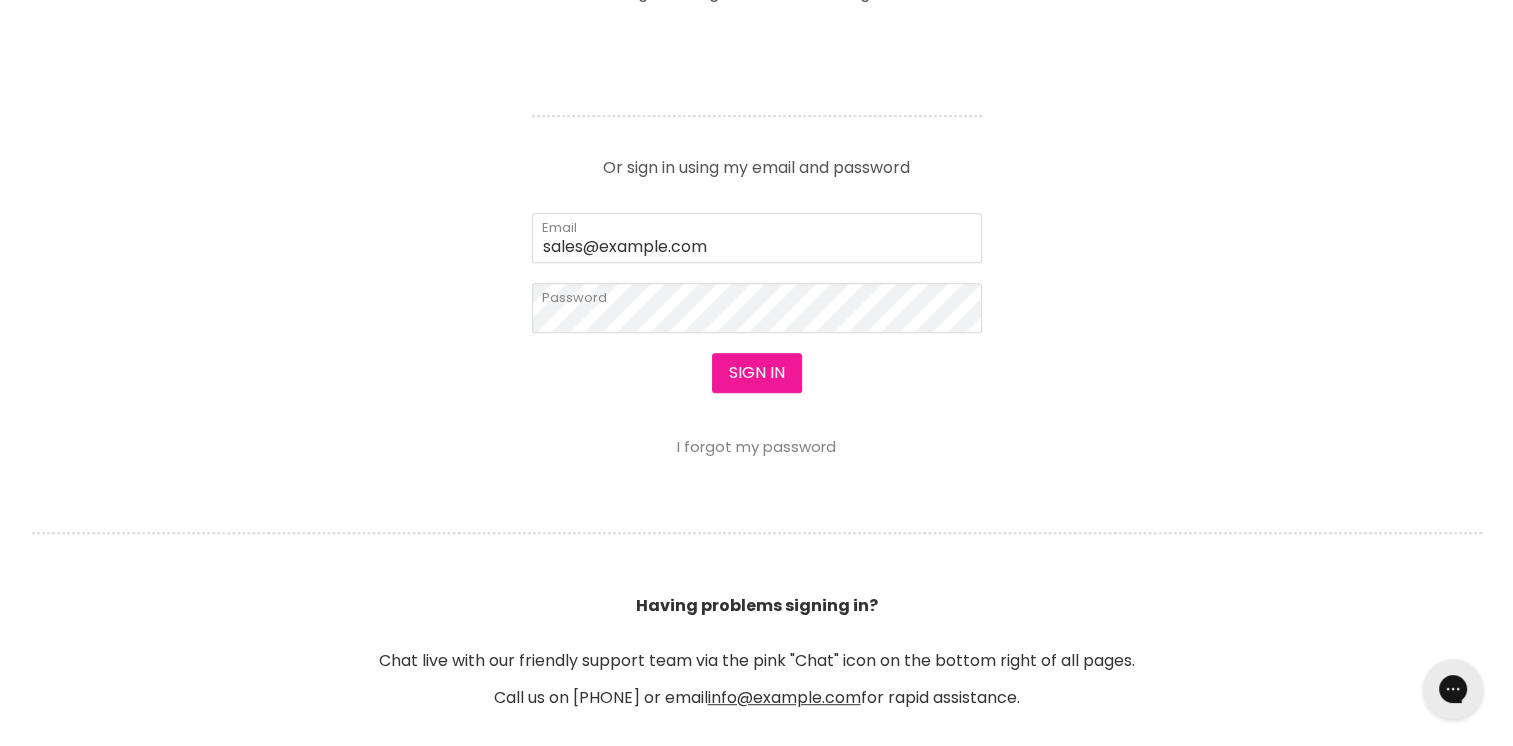 click on "Sign in" at bounding box center (757, 373) 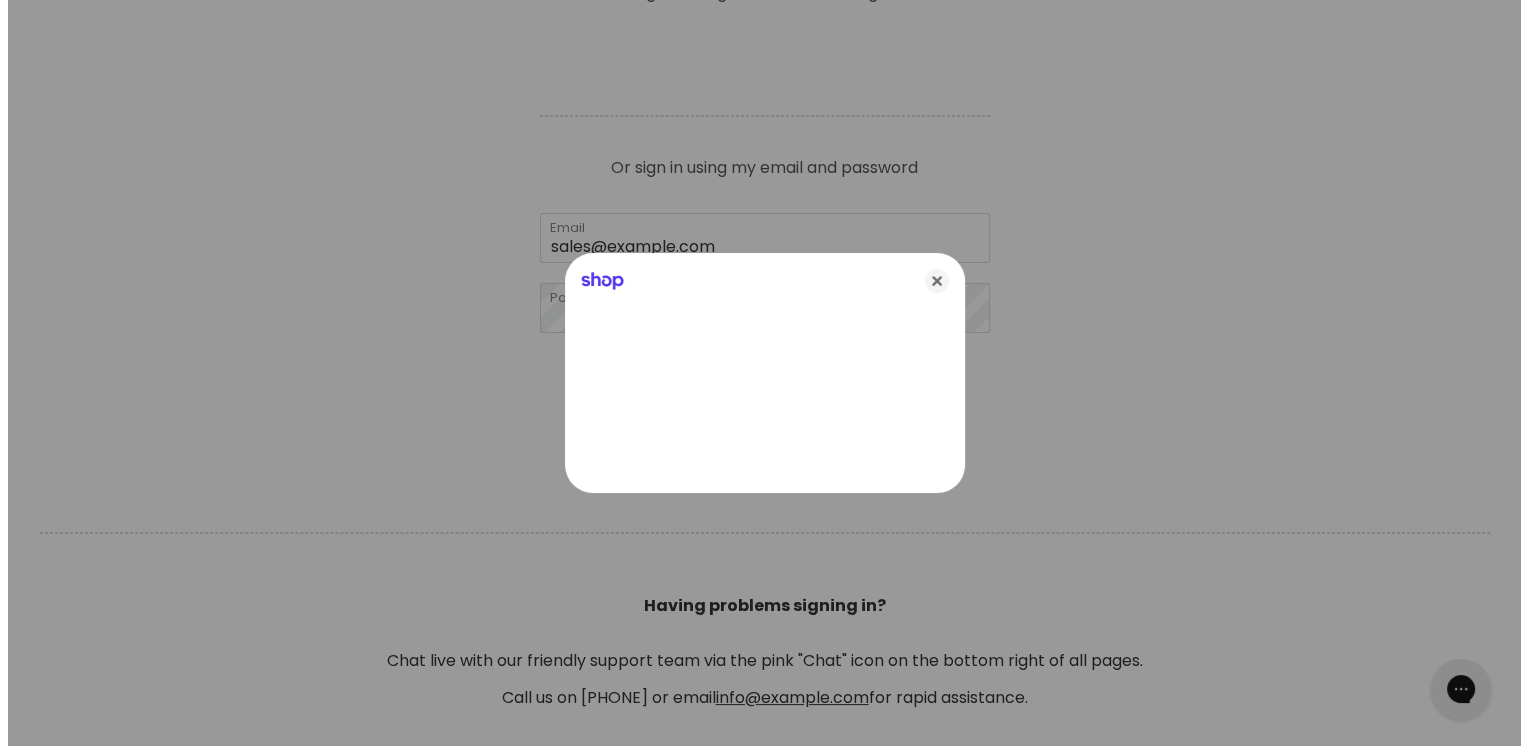 scroll, scrollTop: 848, scrollLeft: 0, axis: vertical 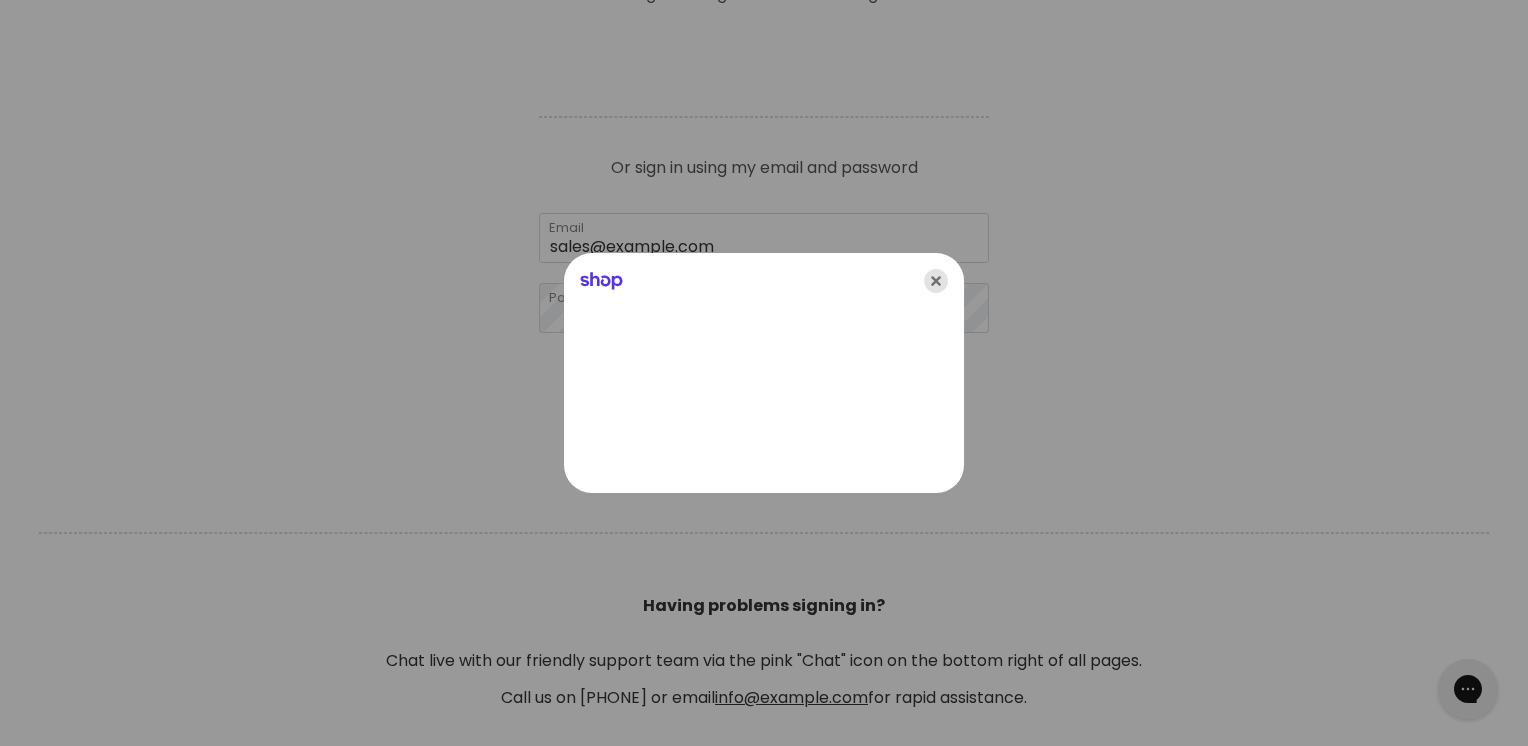 click 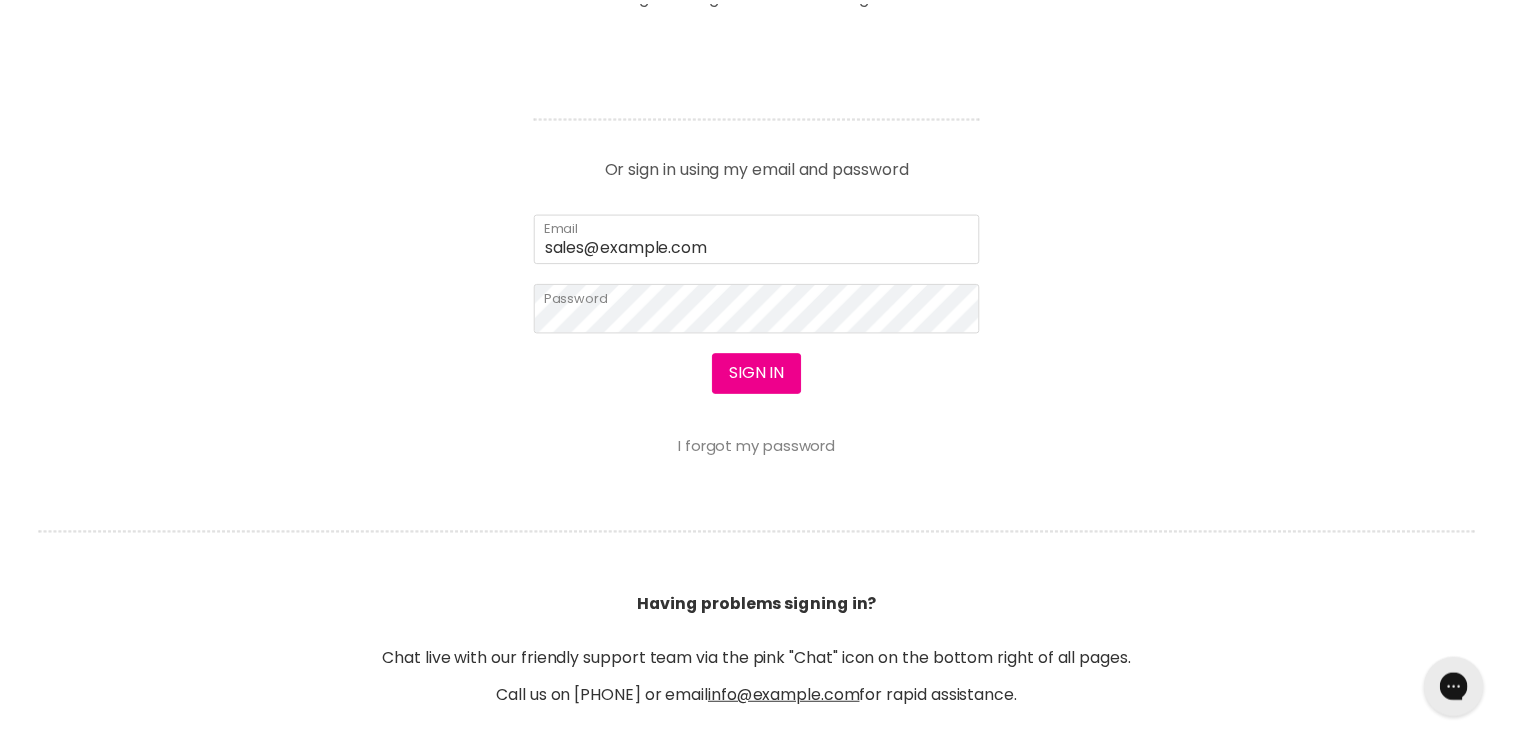 scroll, scrollTop: 847, scrollLeft: 0, axis: vertical 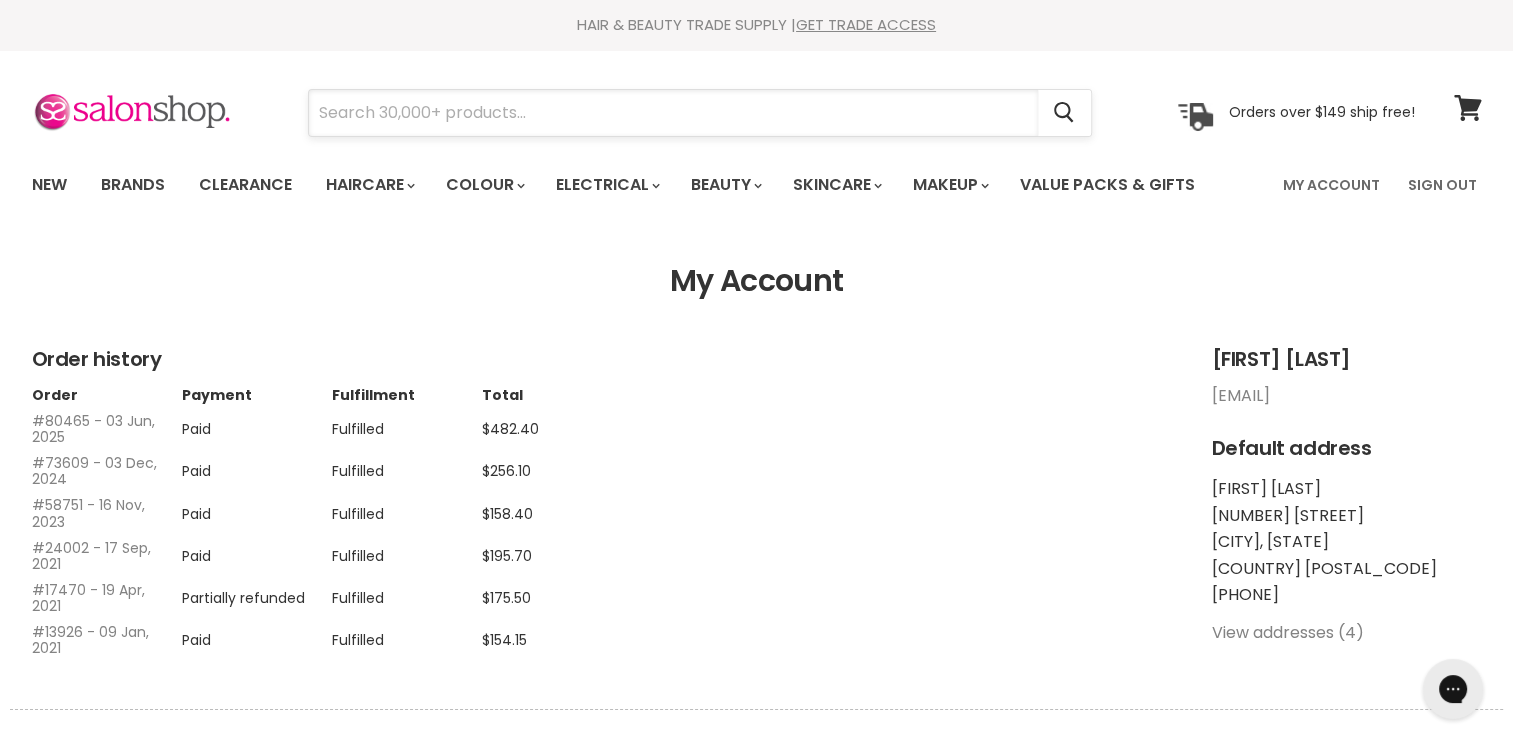click at bounding box center (673, 113) 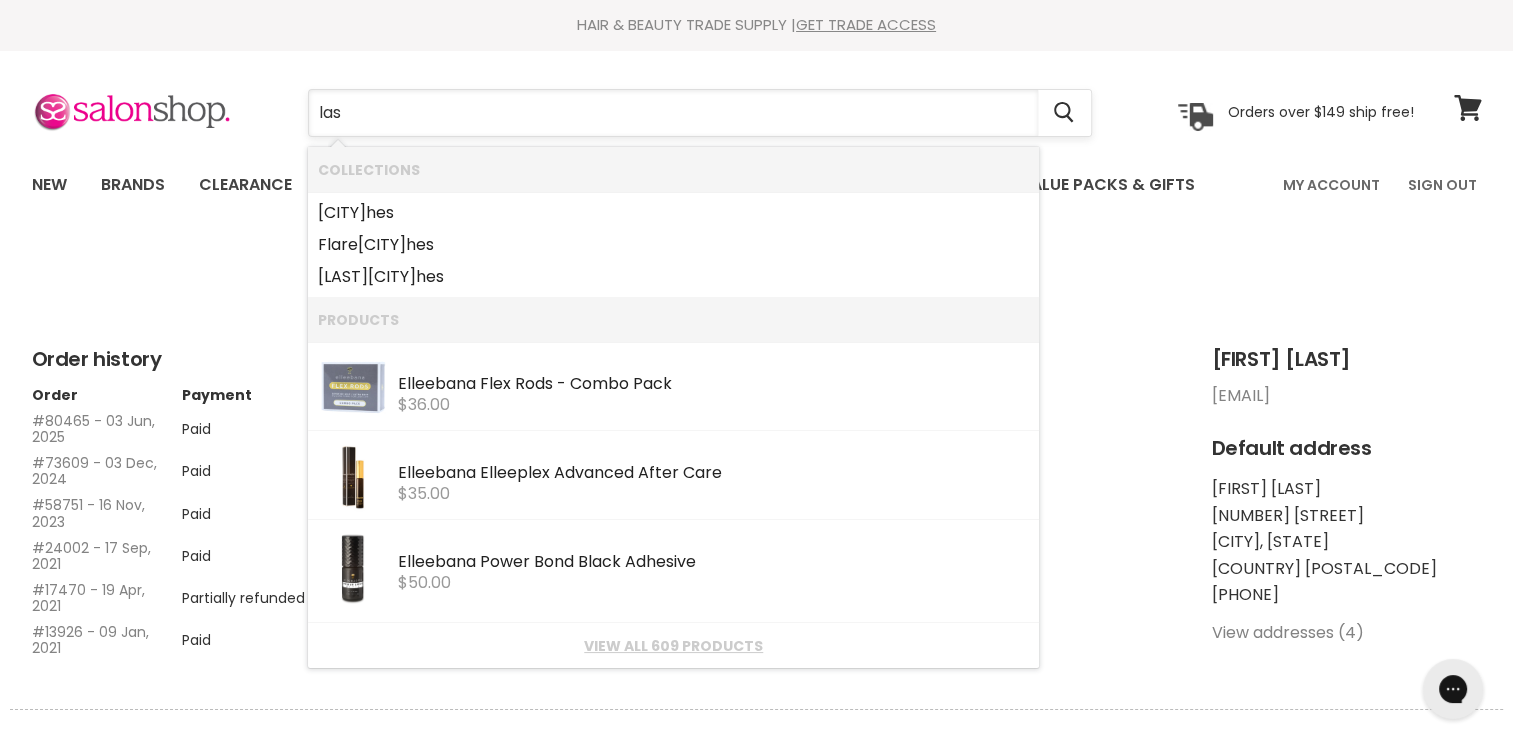 type on "[CITY]" 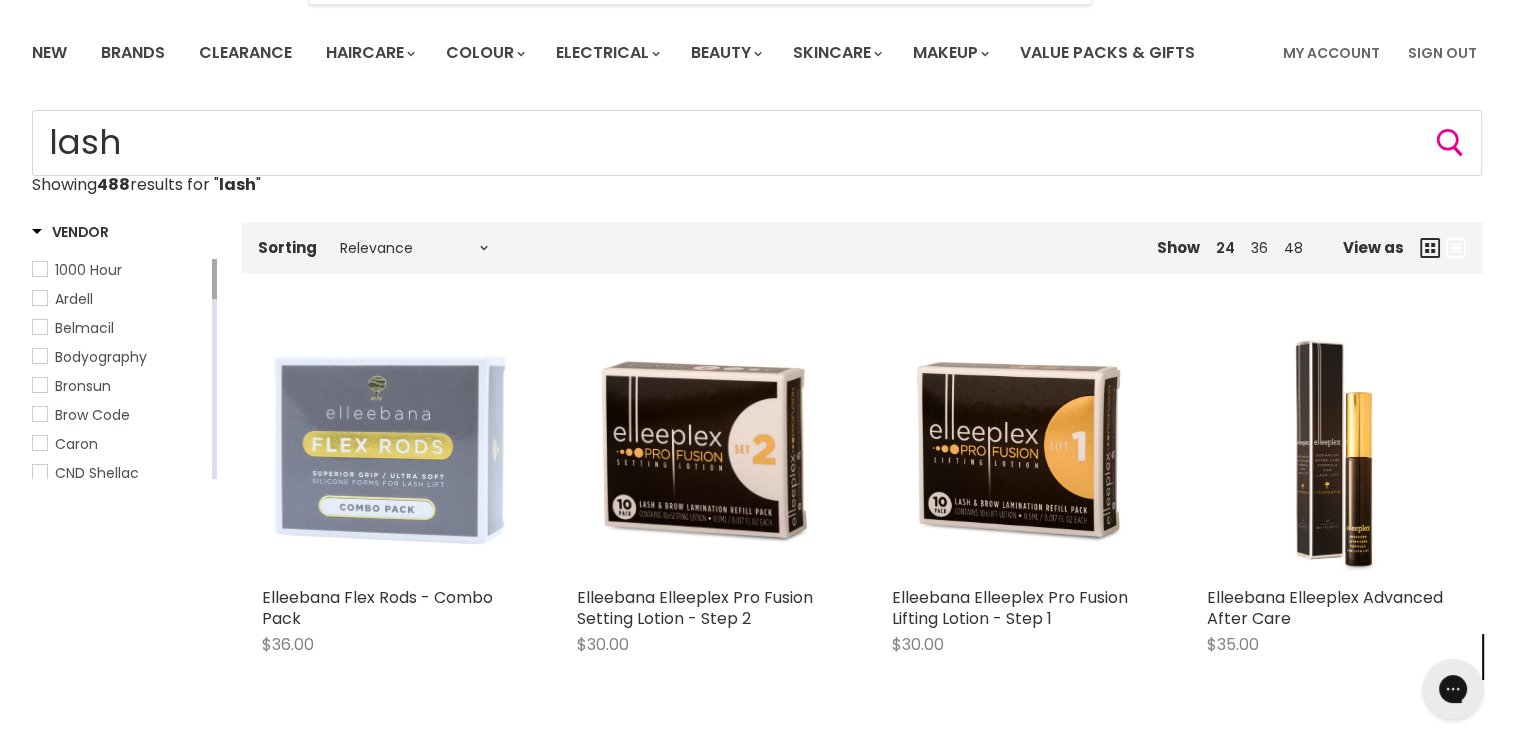 scroll, scrollTop: 0, scrollLeft: 0, axis: both 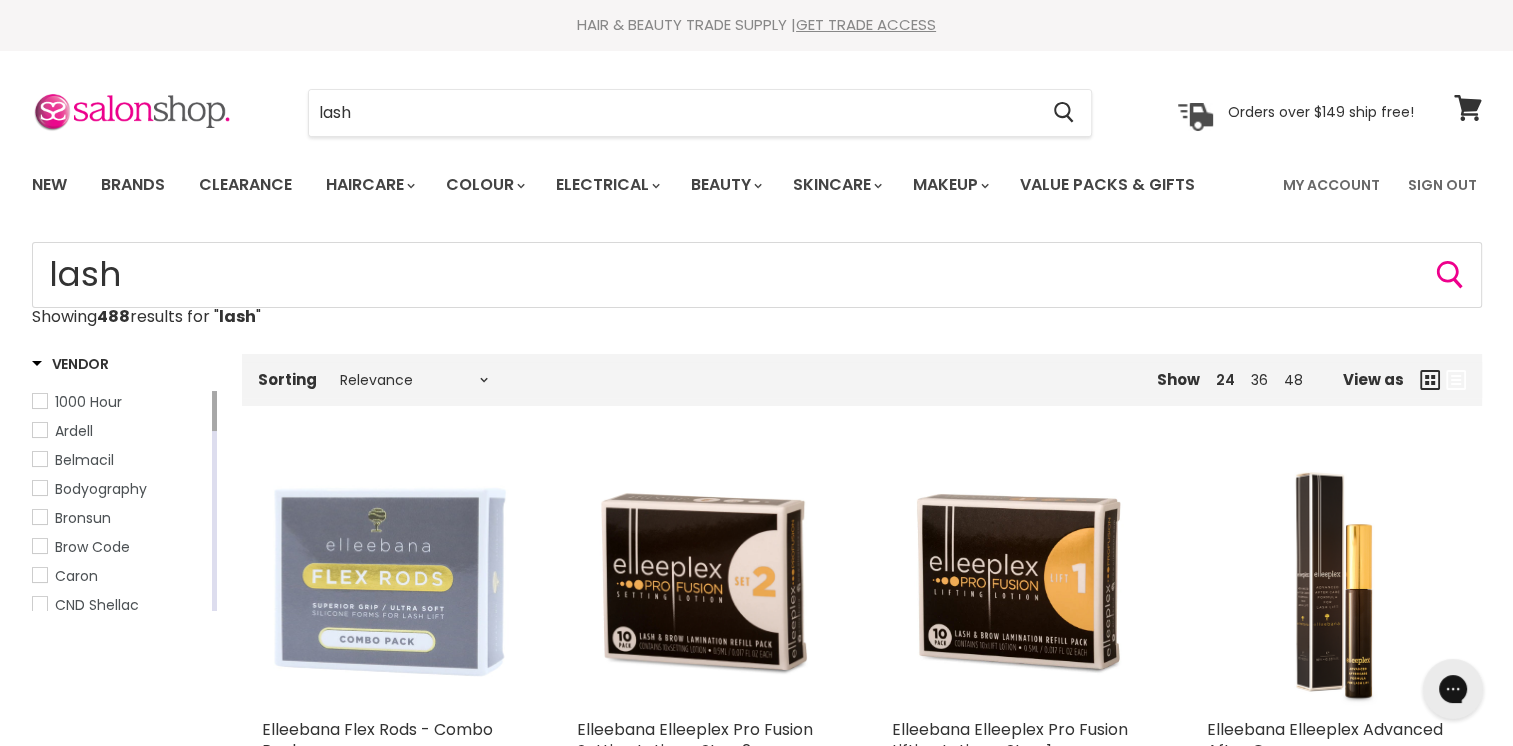drag, startPoint x: 808, startPoint y: 596, endPoint x: 591, endPoint y: 155, distance: 491.4977 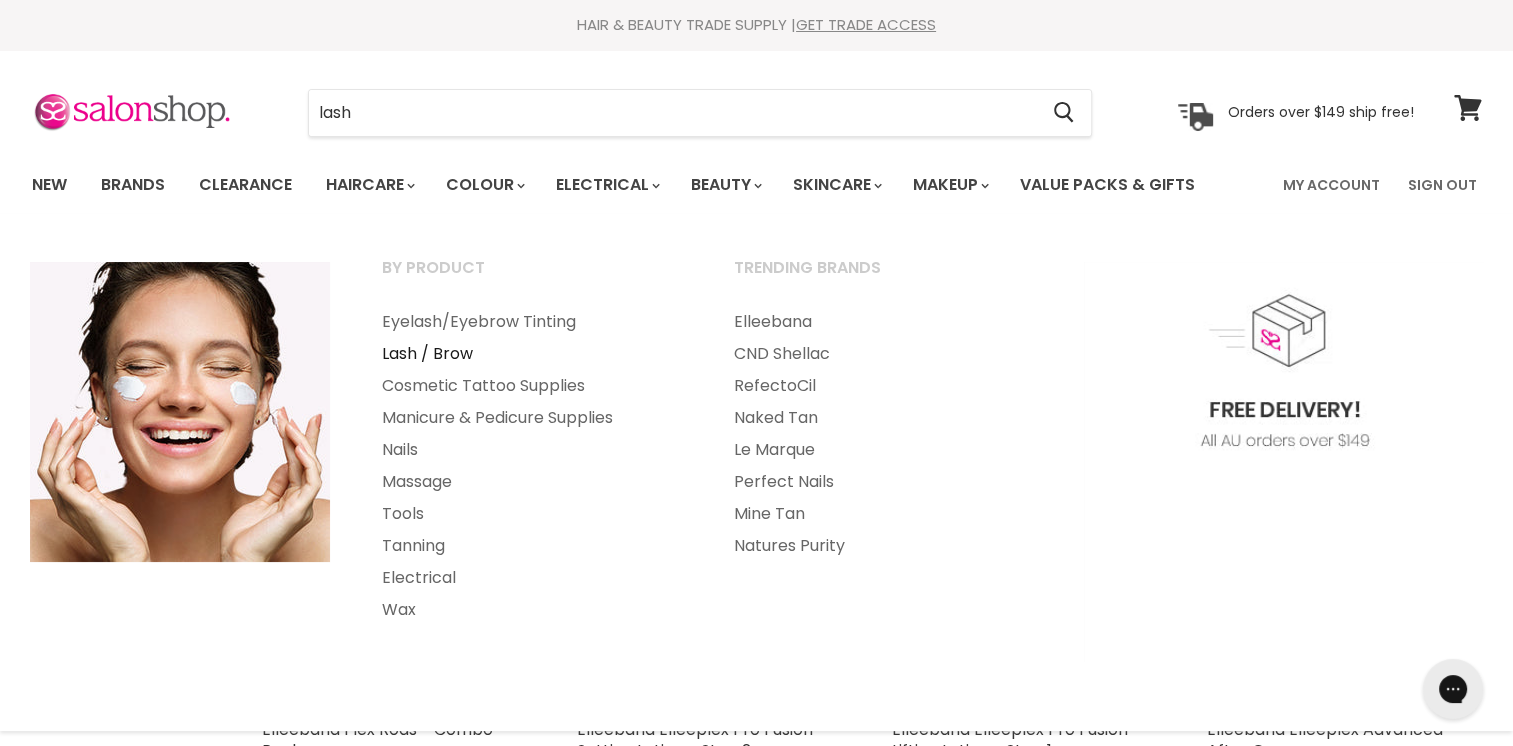 click on "Lash / Brow" at bounding box center (531, 354) 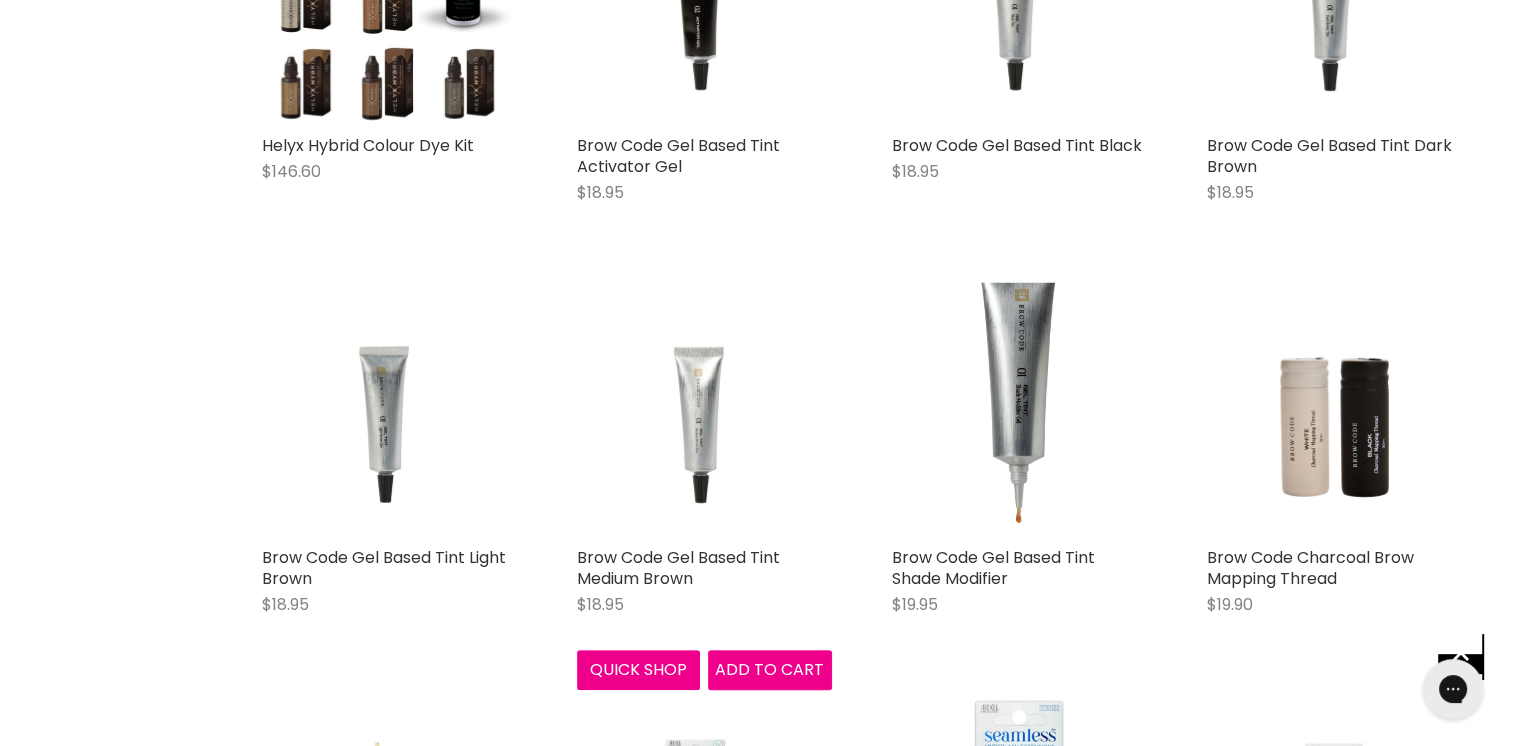 scroll, scrollTop: 0, scrollLeft: 0, axis: both 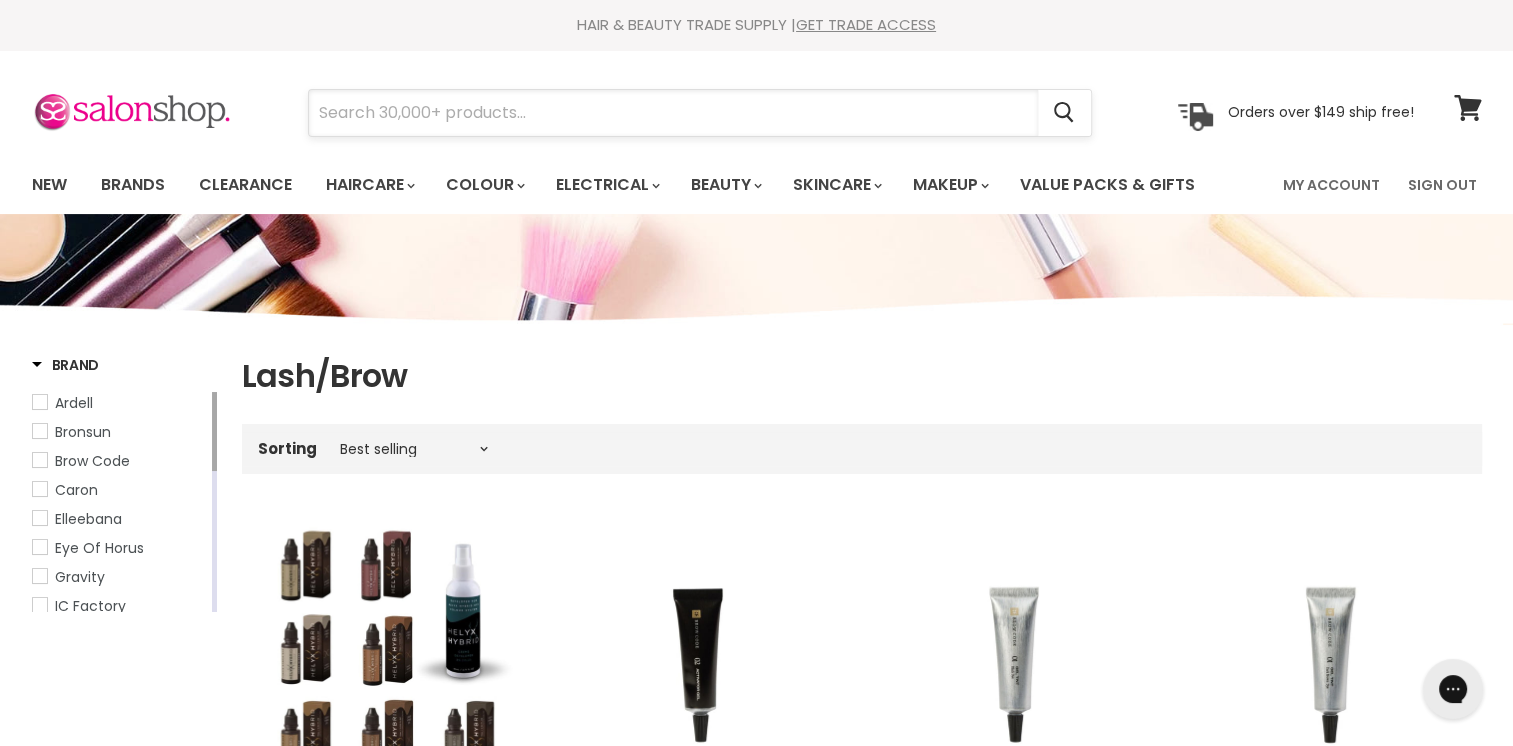 click at bounding box center (673, 113) 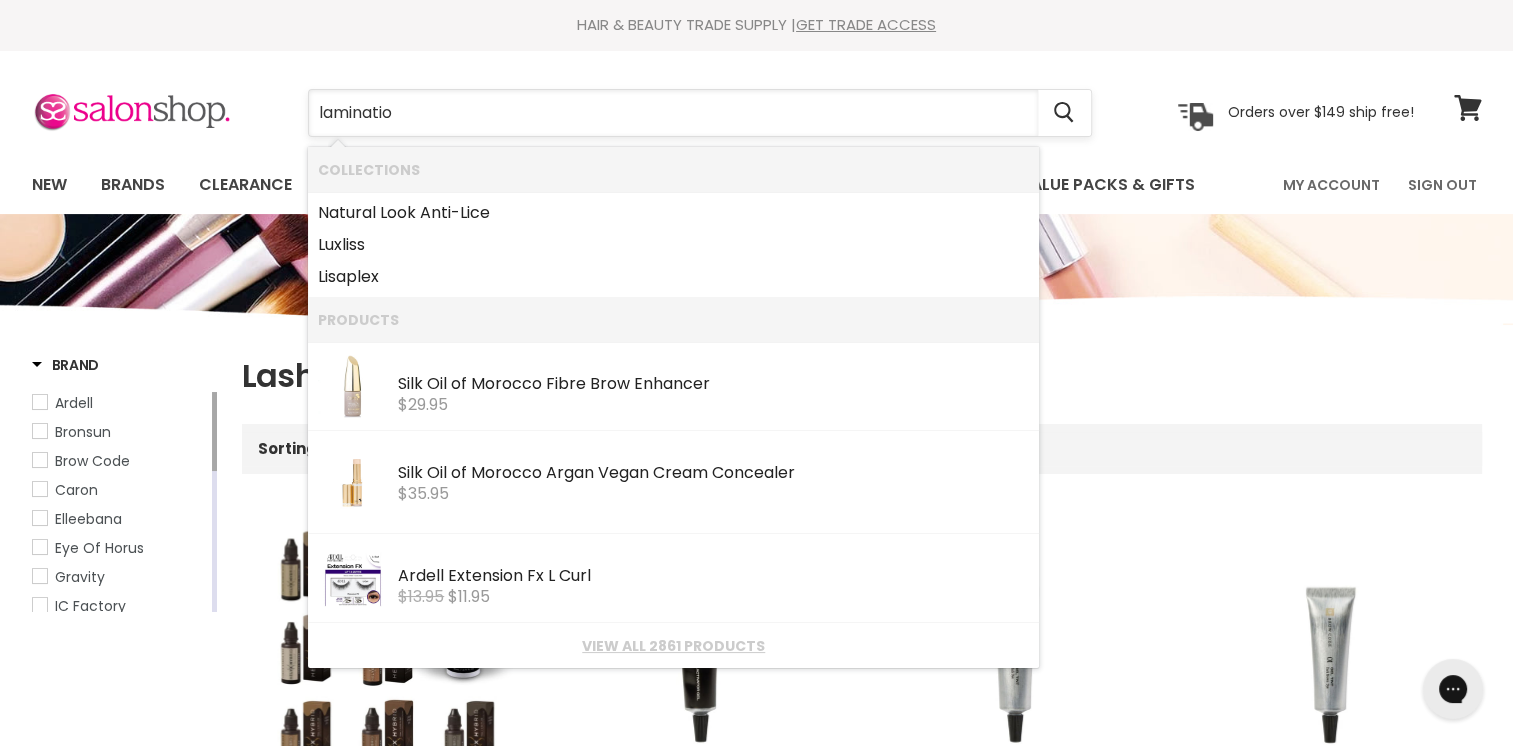 type on "lamination" 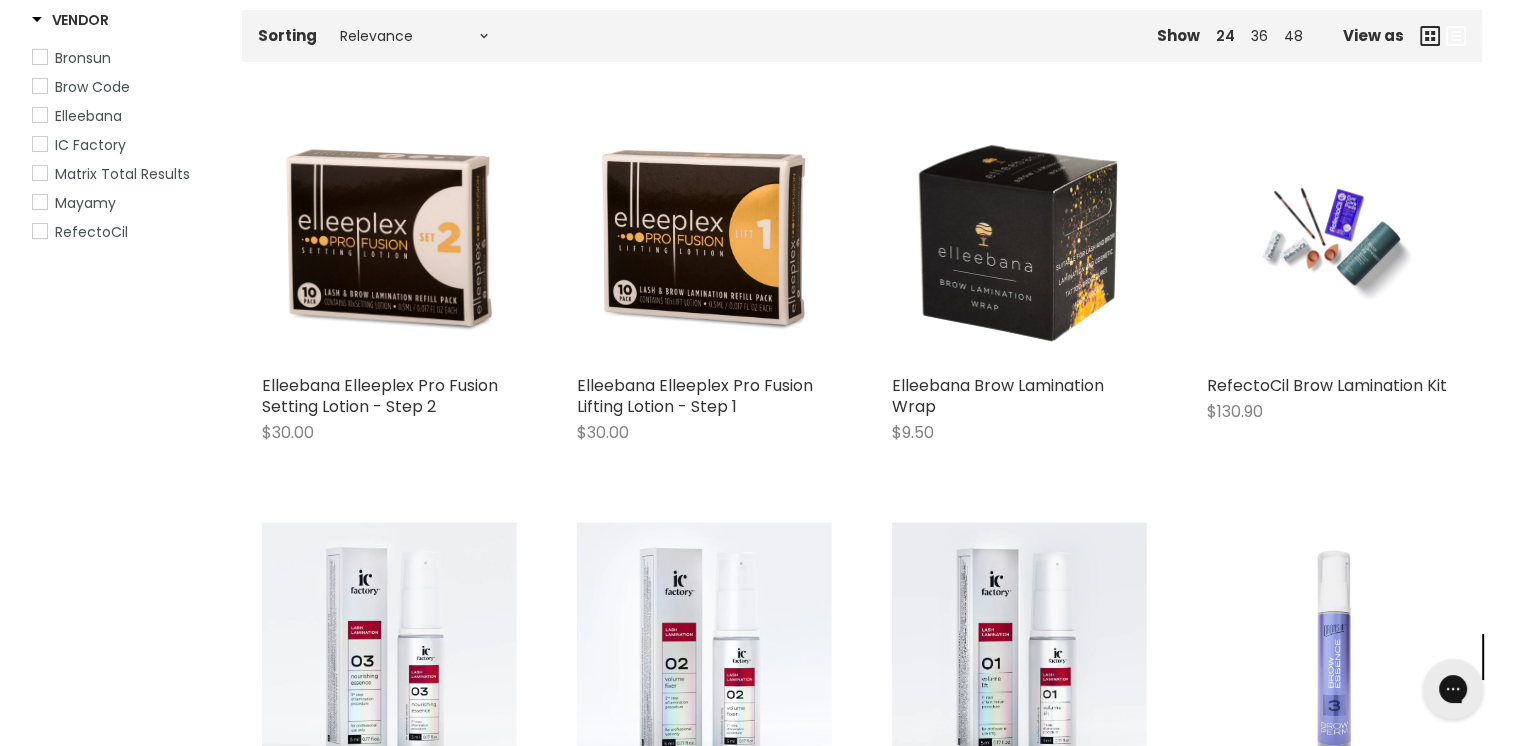 scroll, scrollTop: 0, scrollLeft: 0, axis: both 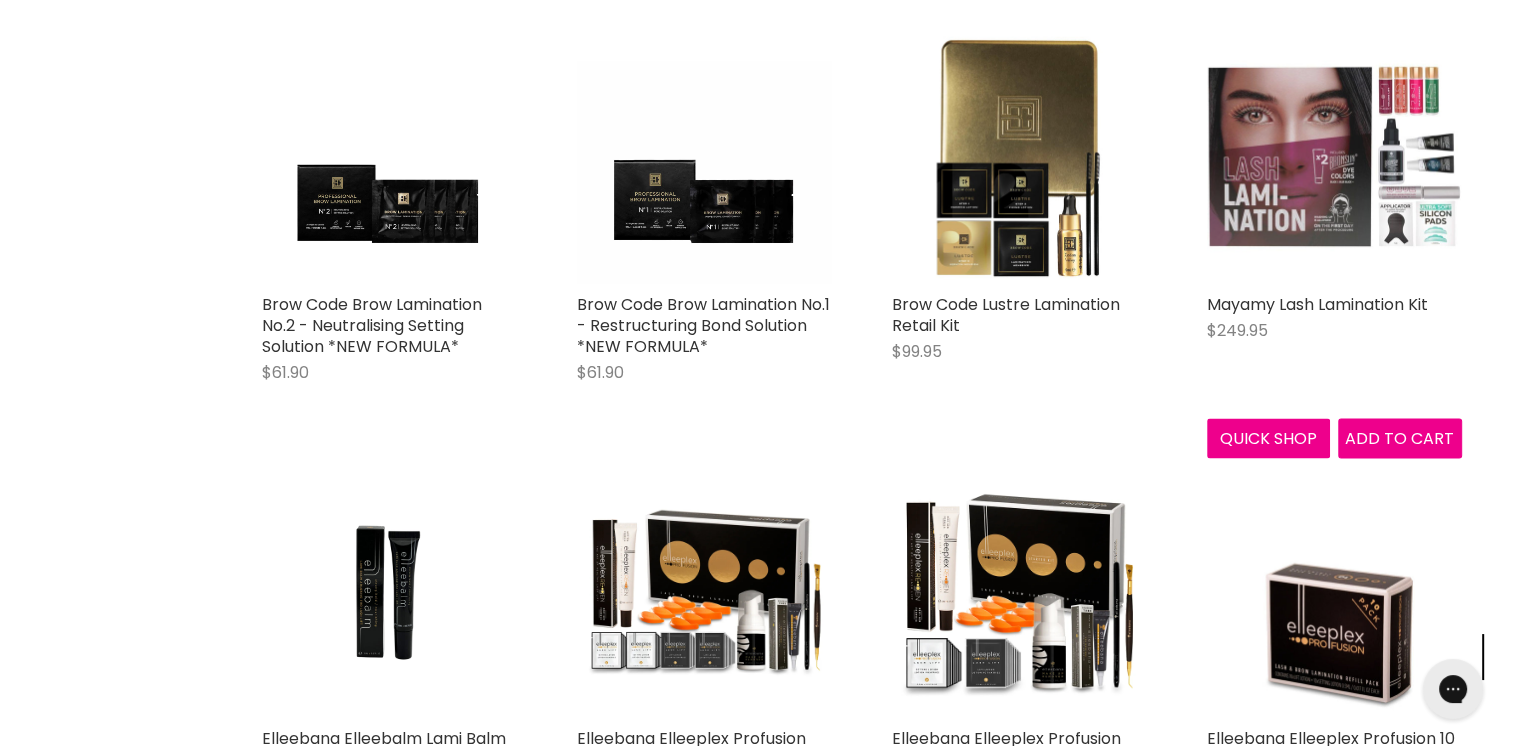click at bounding box center [1334, 156] 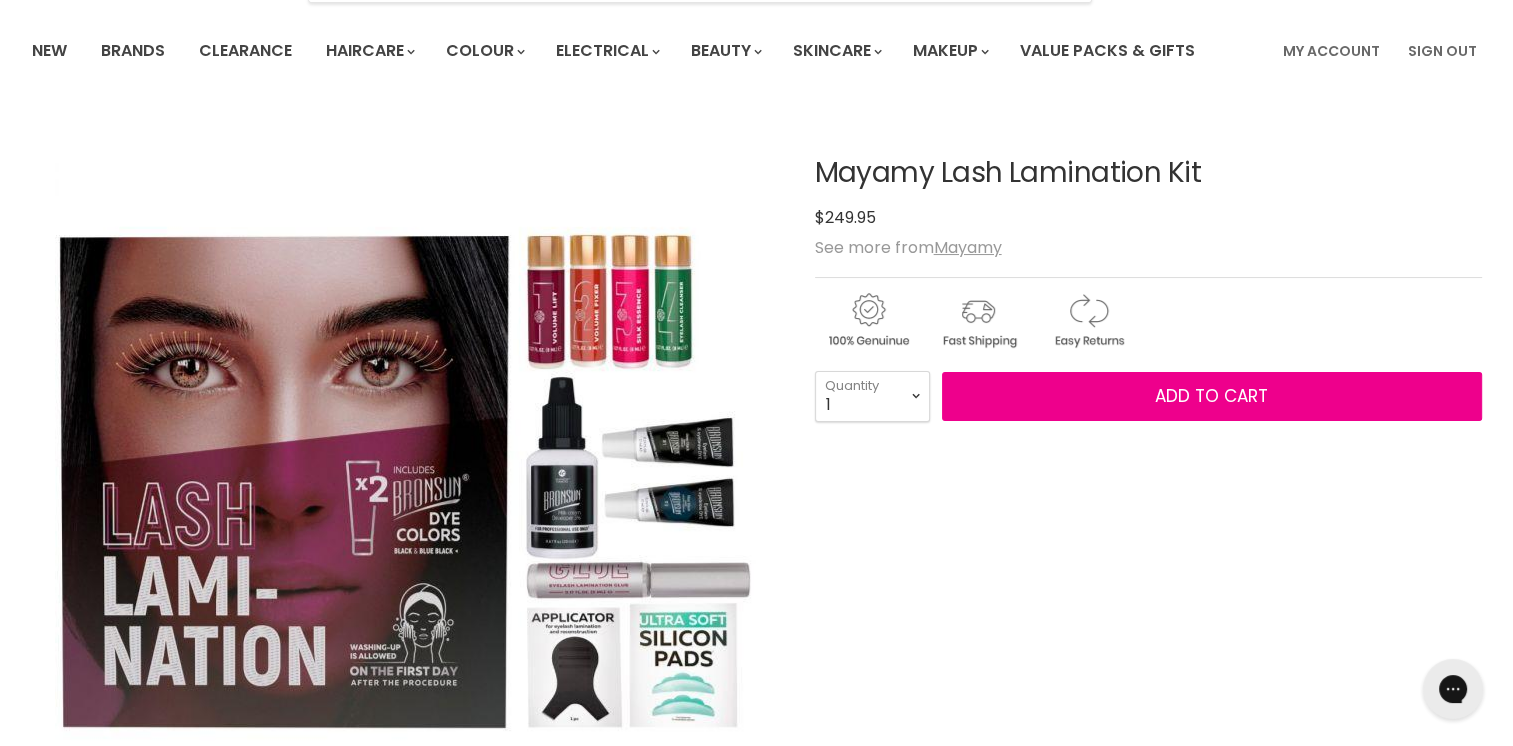 scroll, scrollTop: 138, scrollLeft: 0, axis: vertical 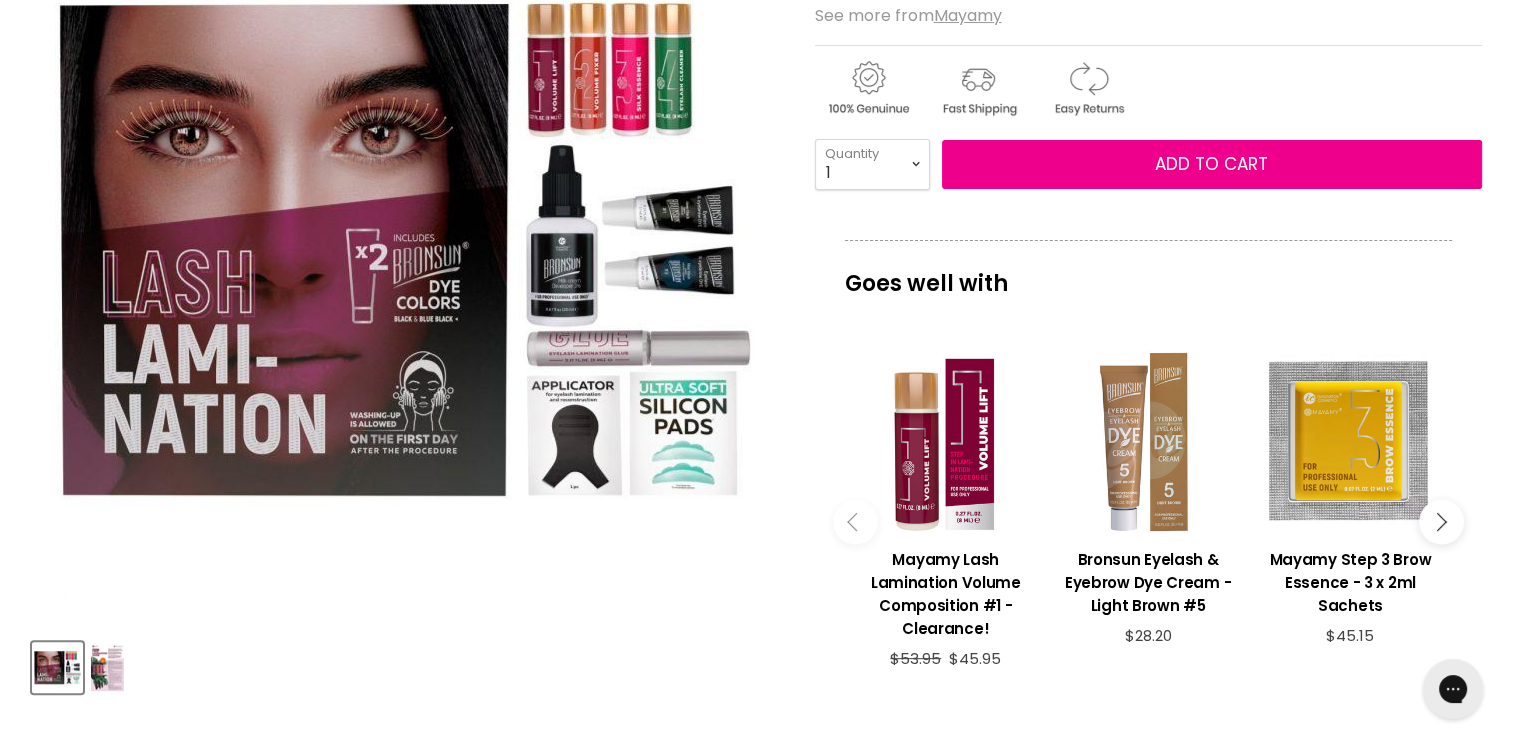 click at bounding box center [107, 667] 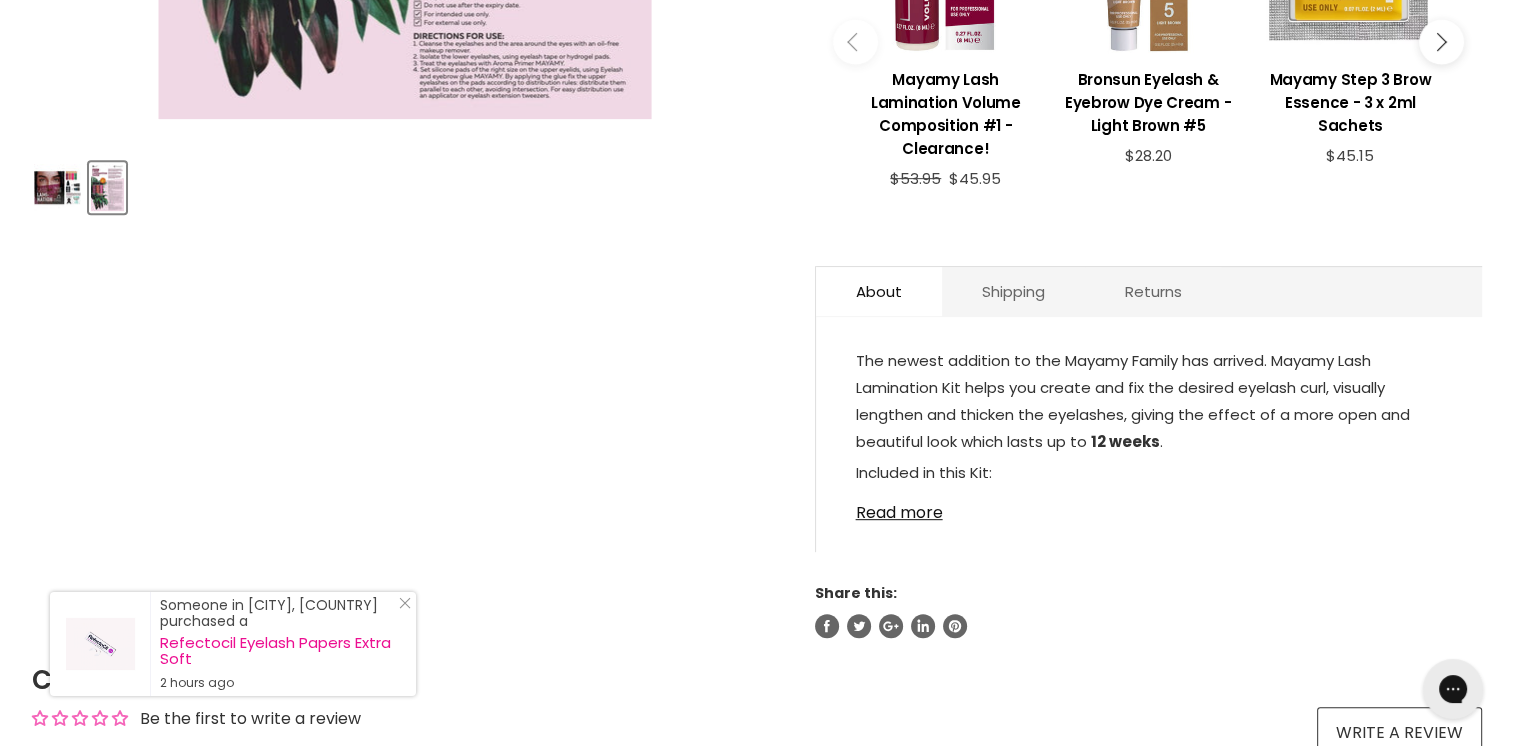scroll, scrollTop: 916, scrollLeft: 0, axis: vertical 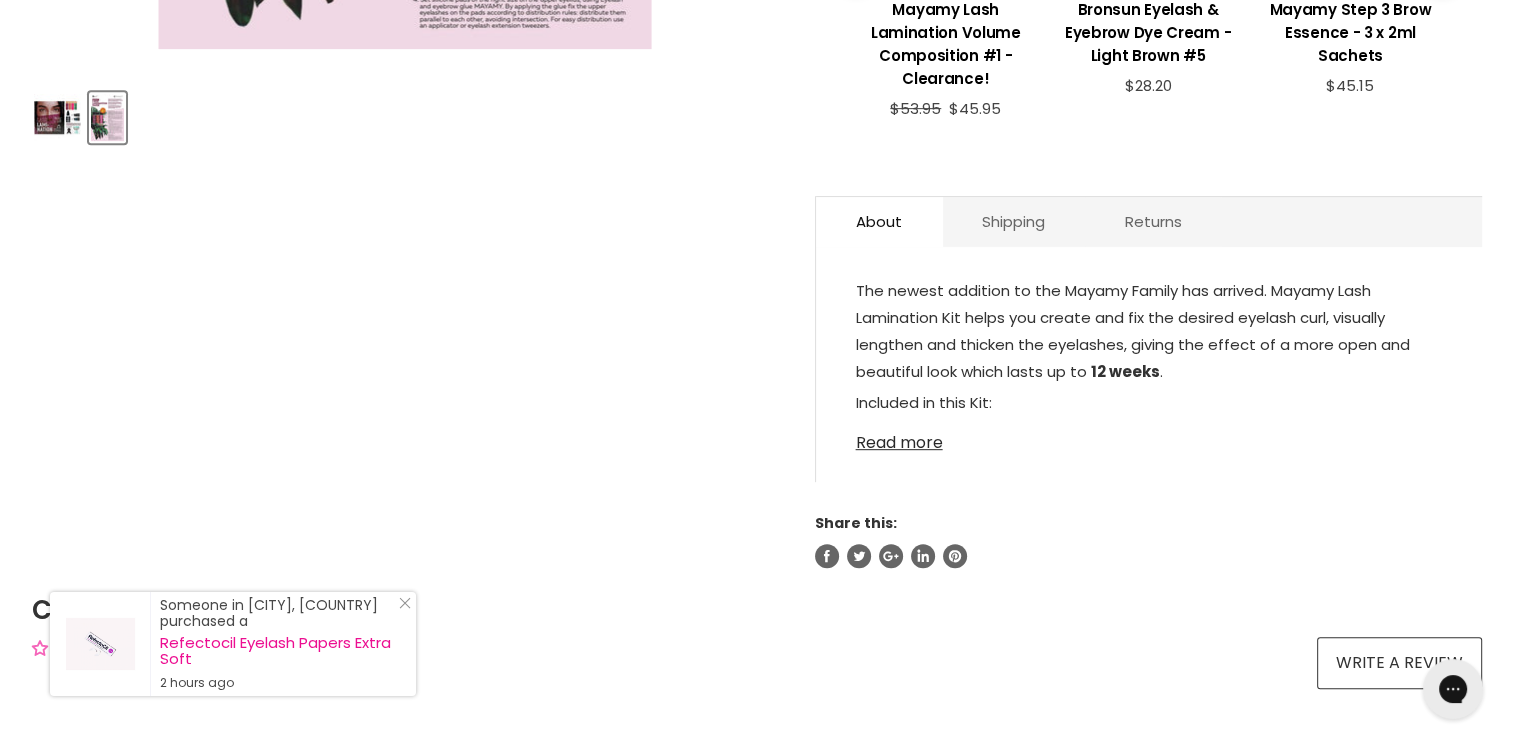 click on "Read more" at bounding box center (1149, 437) 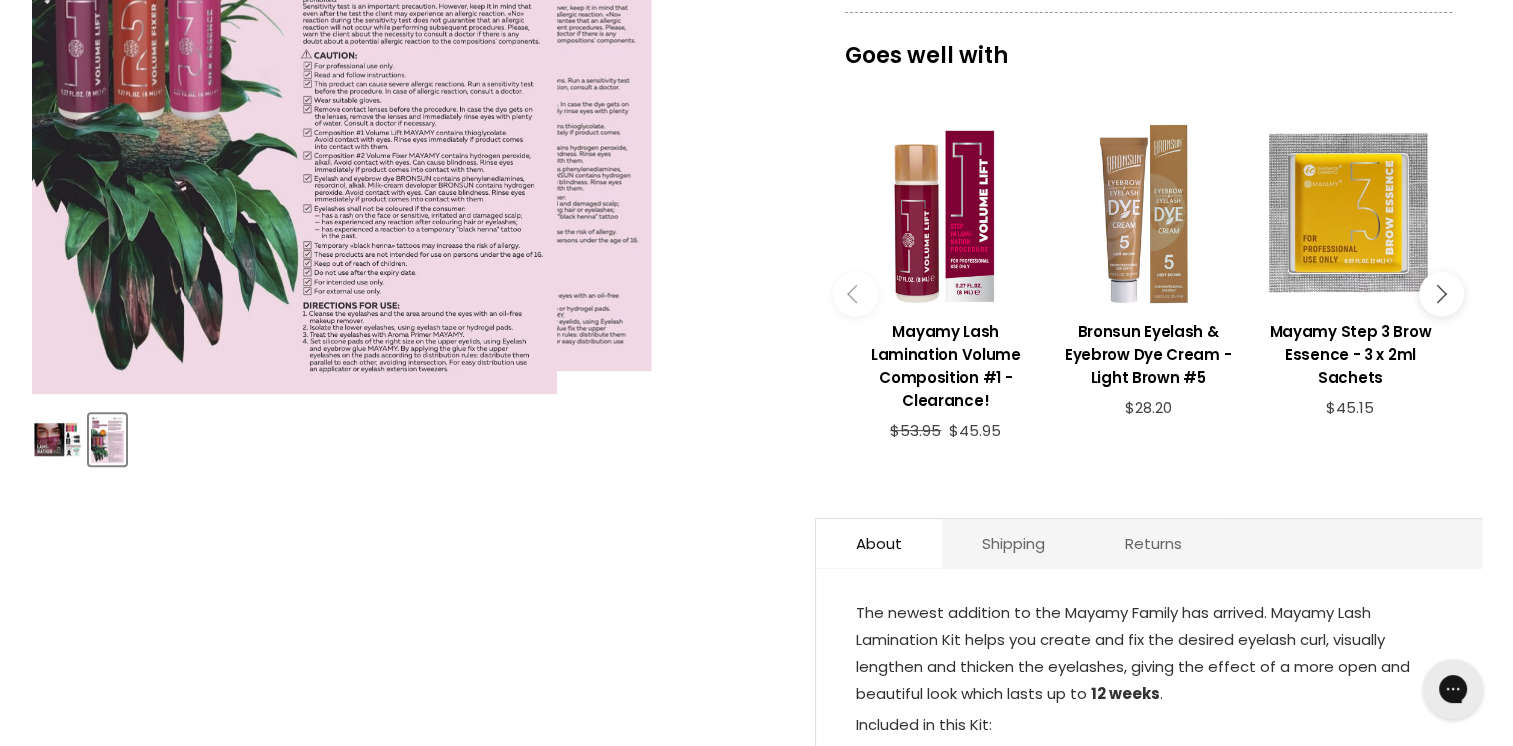 scroll, scrollTop: 616, scrollLeft: 0, axis: vertical 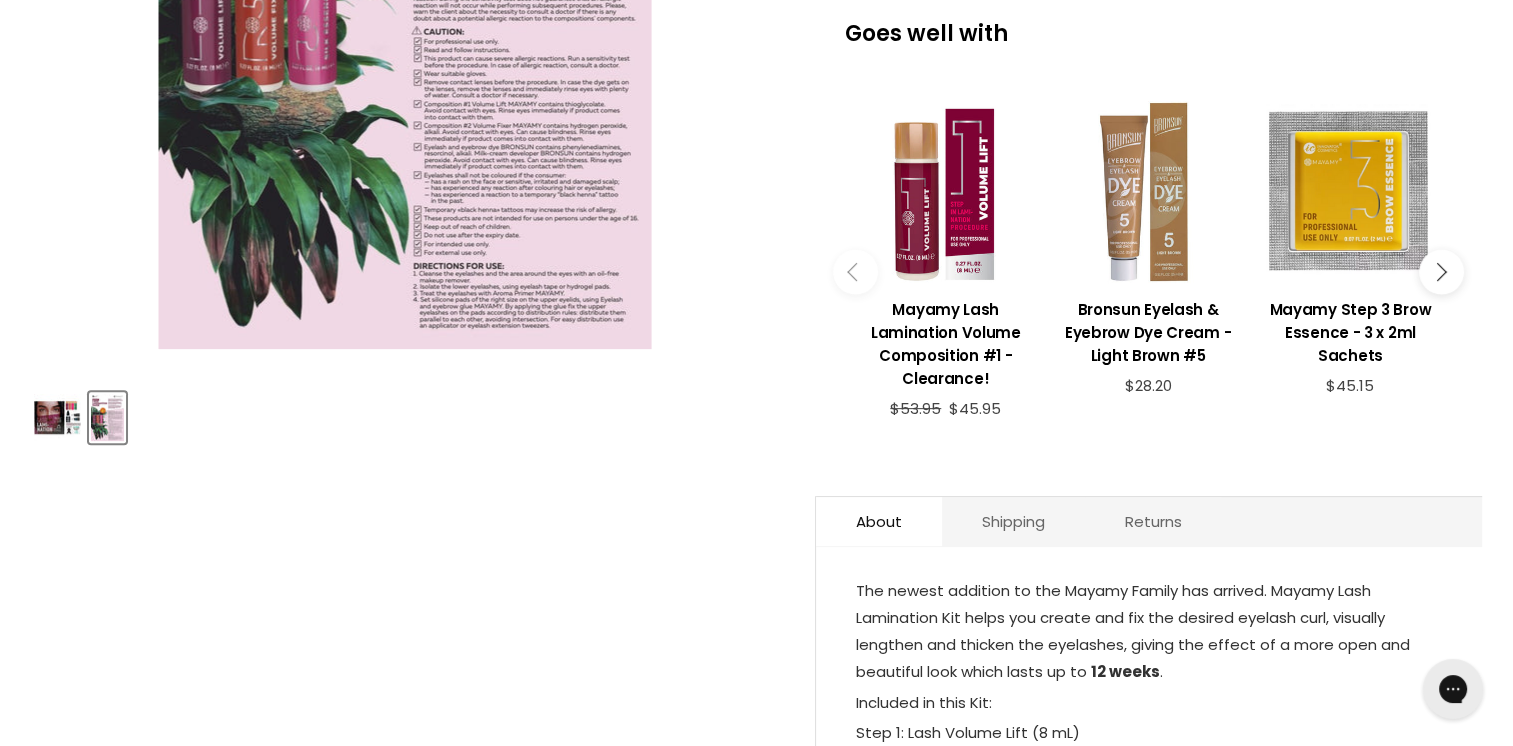 click at bounding box center (57, 417) 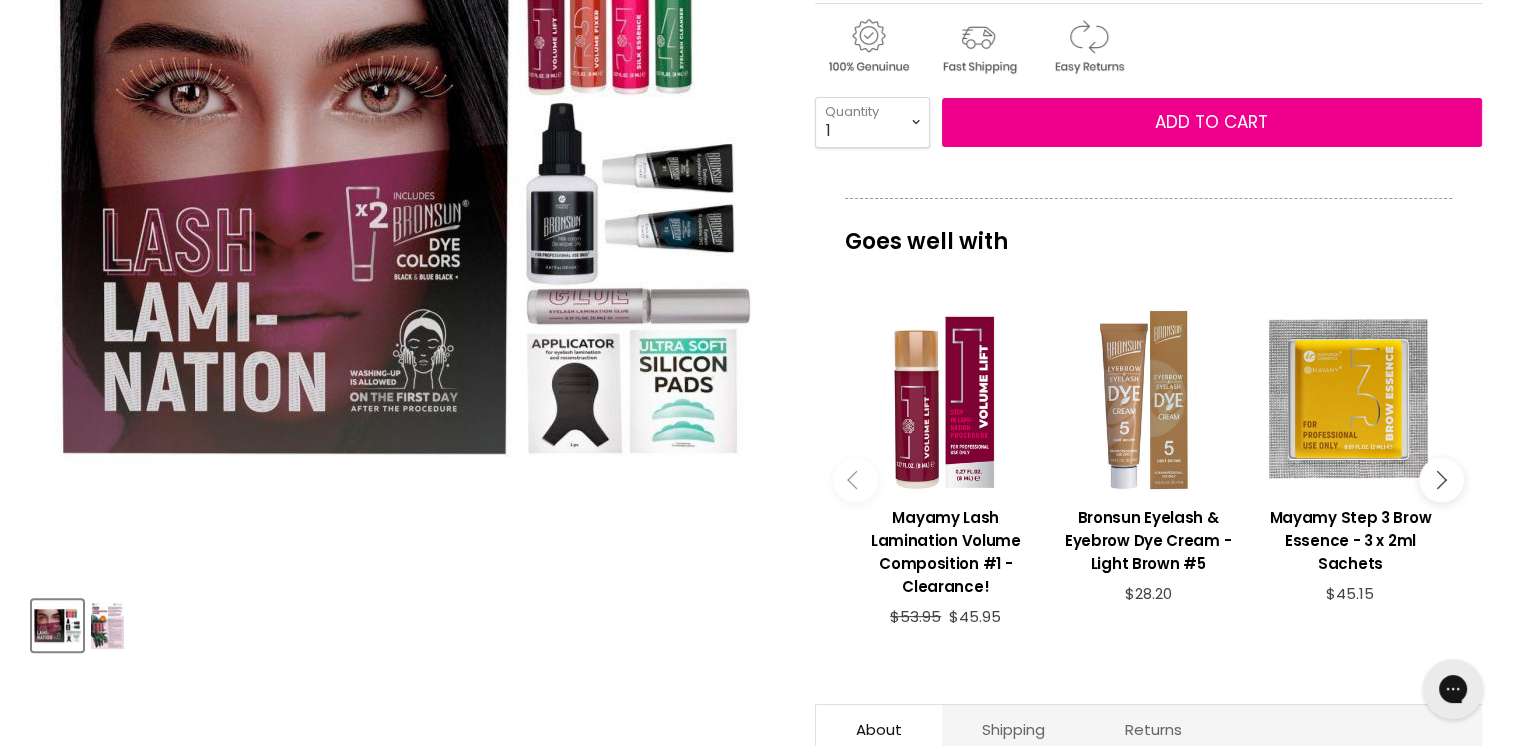 scroll, scrollTop: 205, scrollLeft: 0, axis: vertical 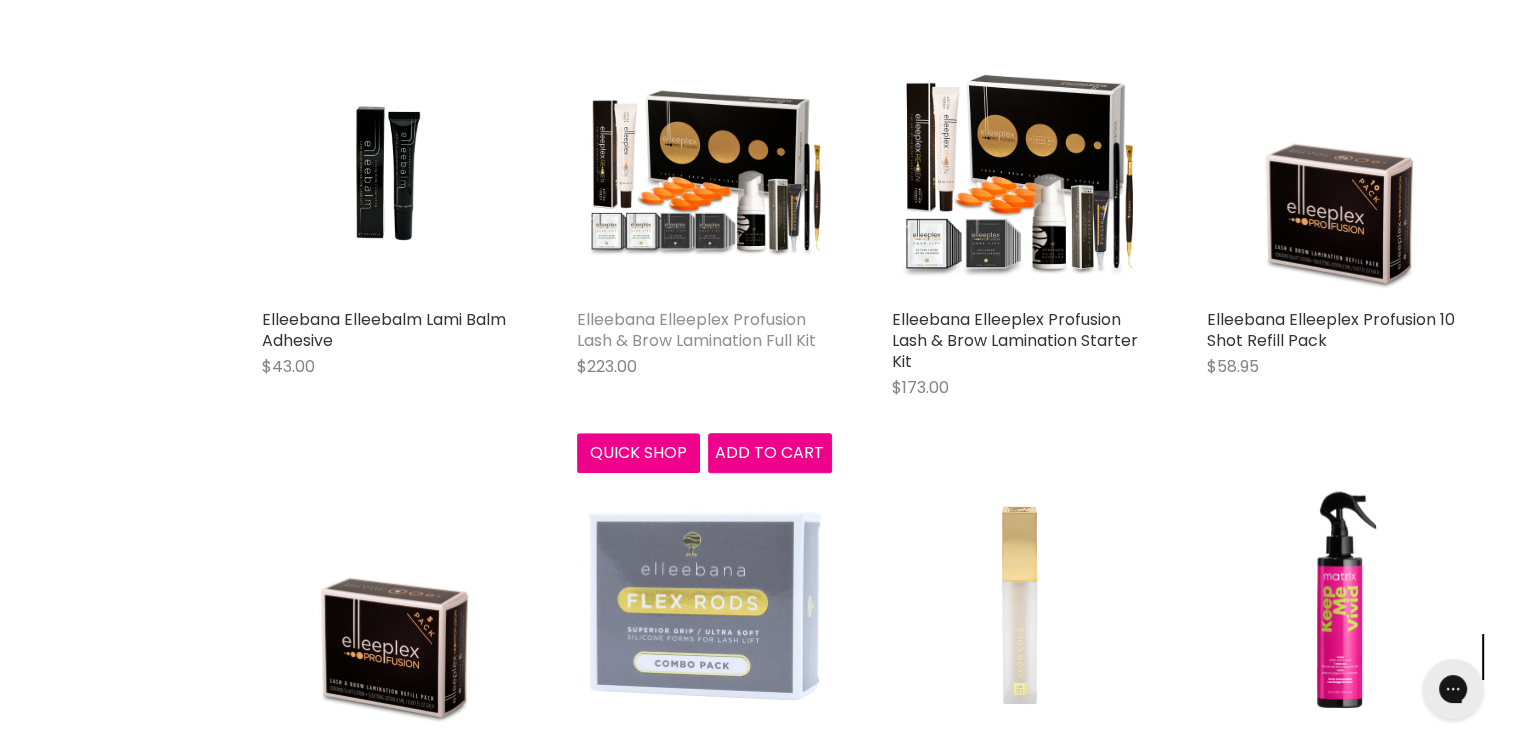 click on "Elleebana Elleeplex Profusion Lash & Brow Lamination Full Kit" at bounding box center [696, 330] 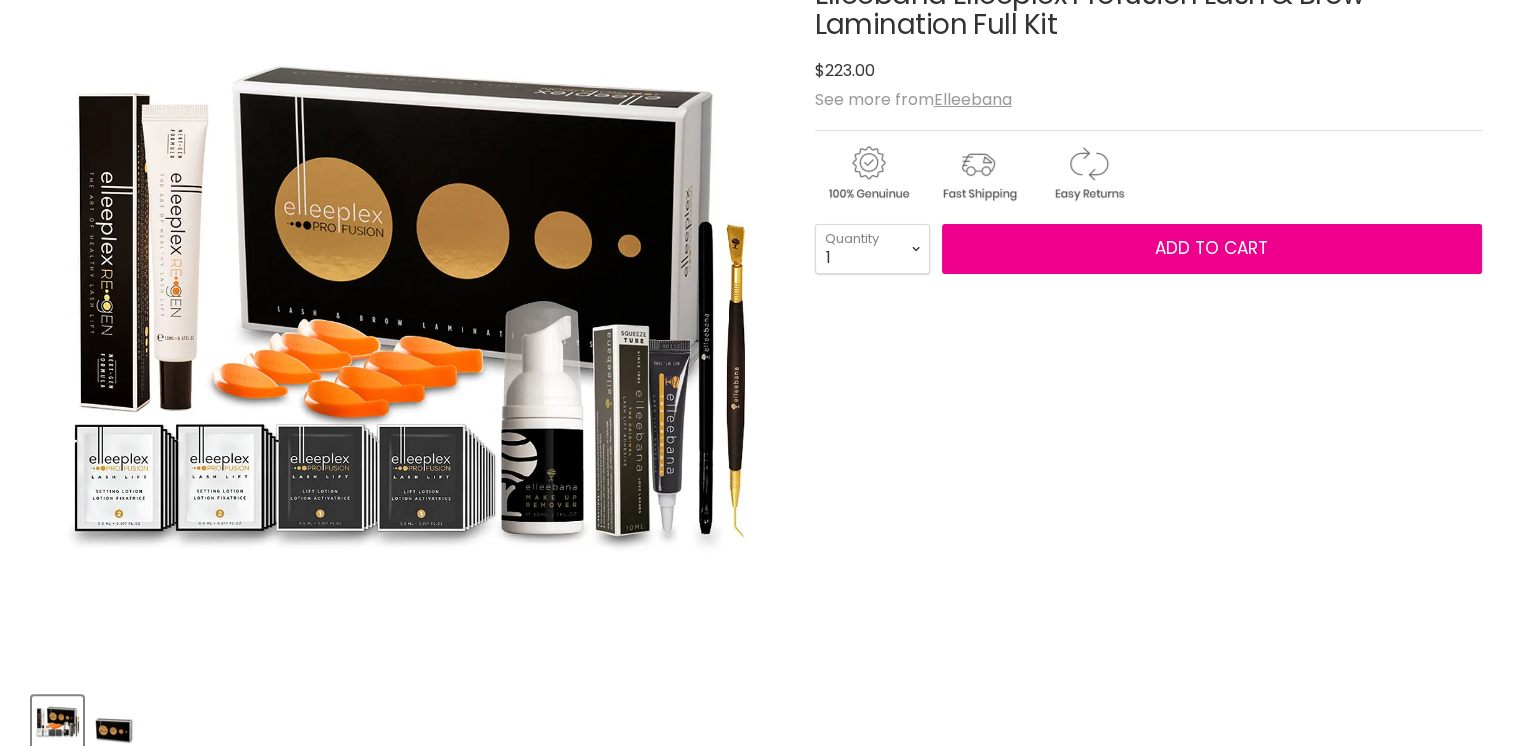 scroll, scrollTop: 419, scrollLeft: 0, axis: vertical 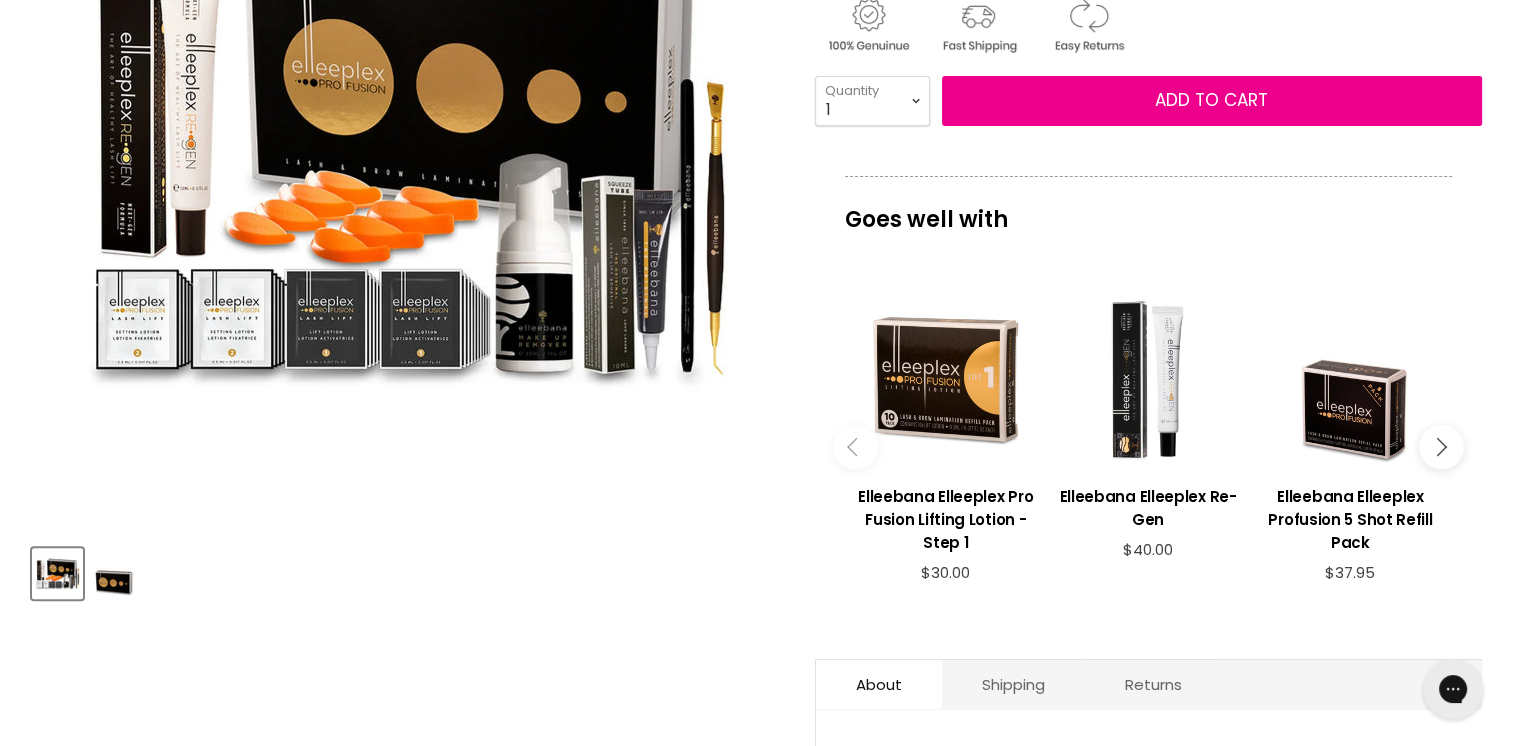 click at bounding box center (114, 573) 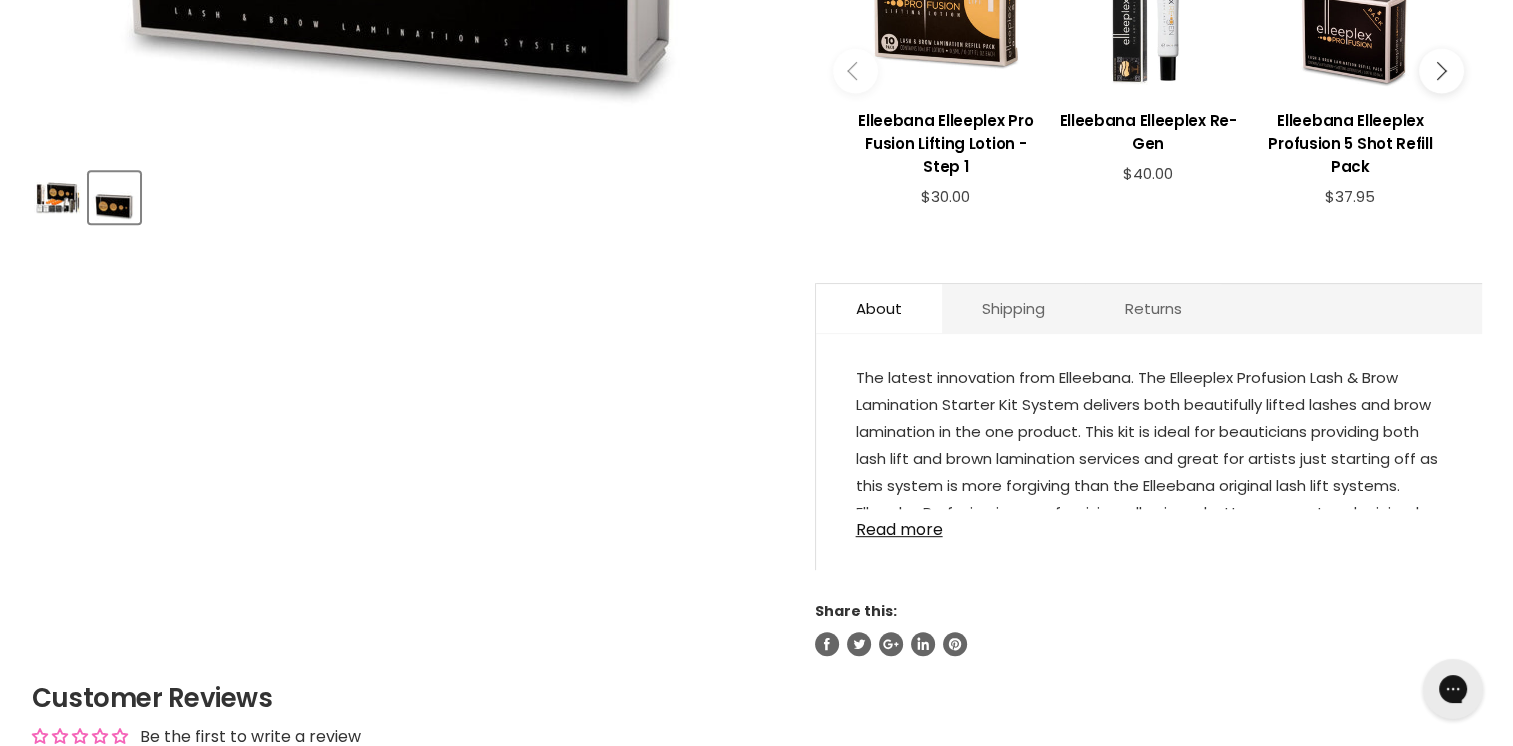 scroll, scrollTop: 836, scrollLeft: 0, axis: vertical 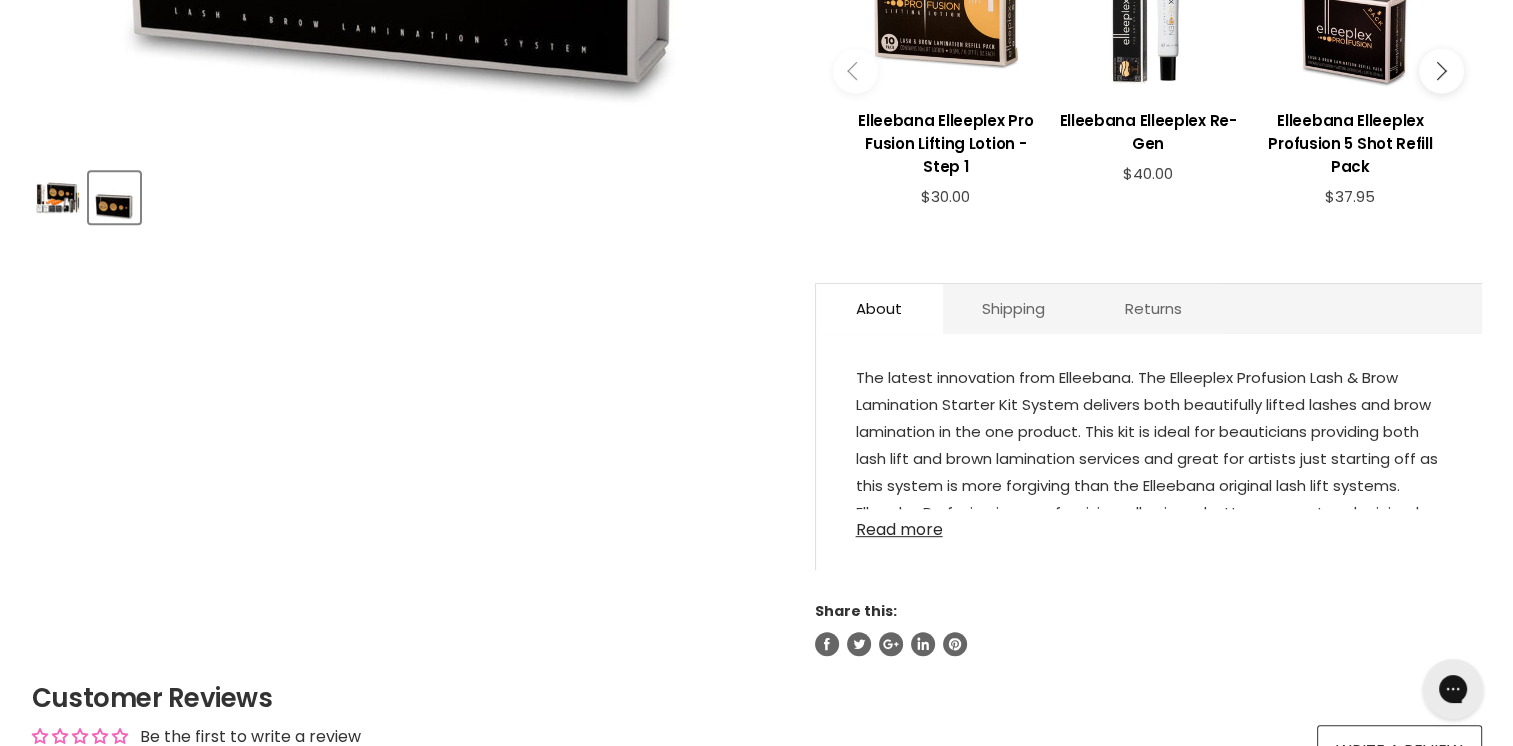 click on "Read more" at bounding box center [1149, 524] 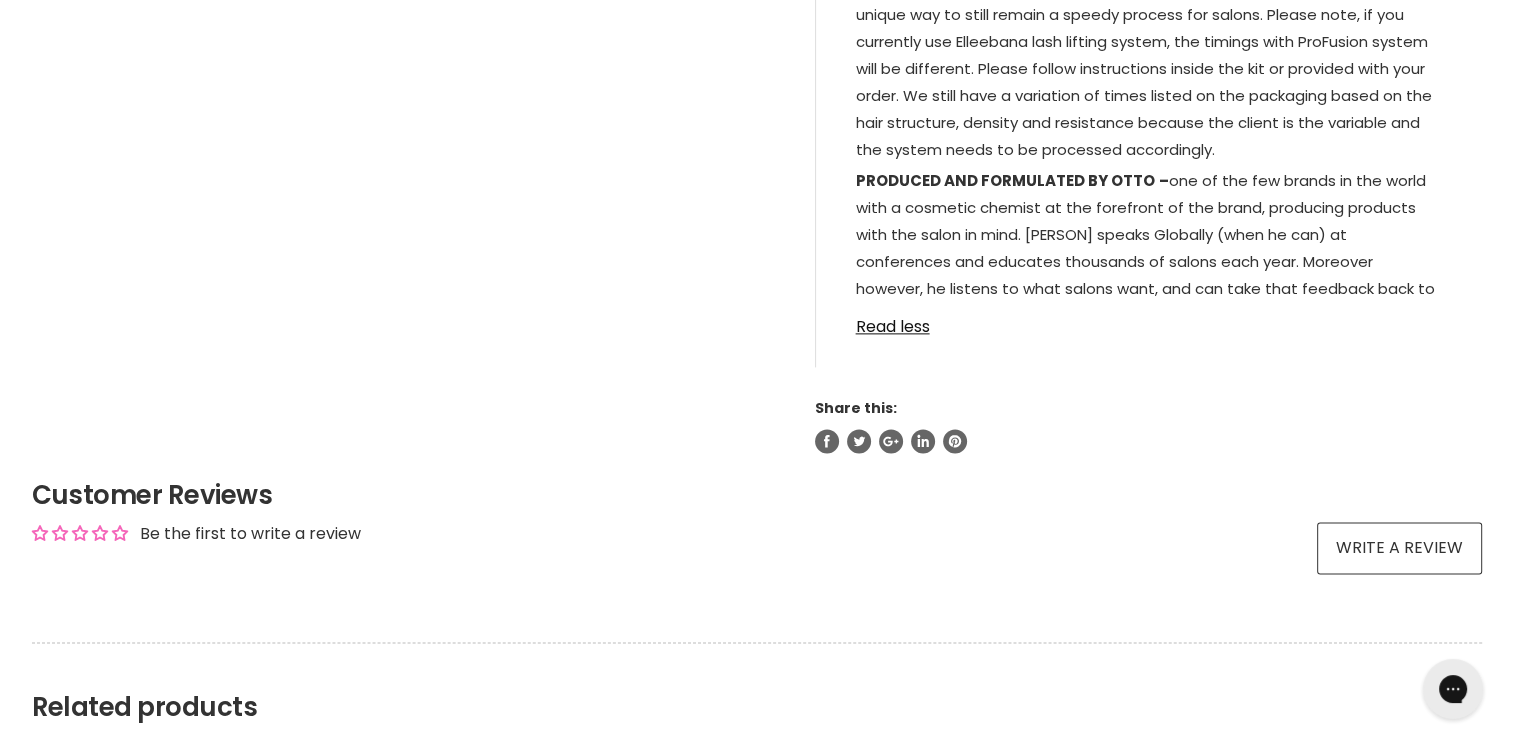 scroll, scrollTop: 2532, scrollLeft: 0, axis: vertical 